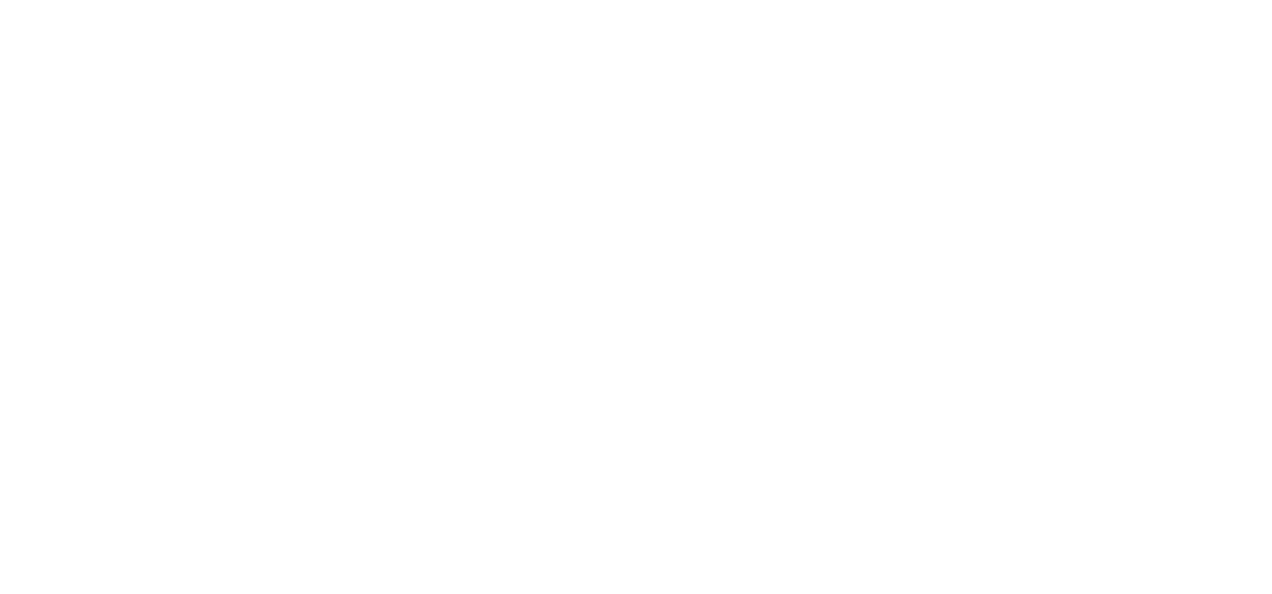 scroll, scrollTop: 0, scrollLeft: 0, axis: both 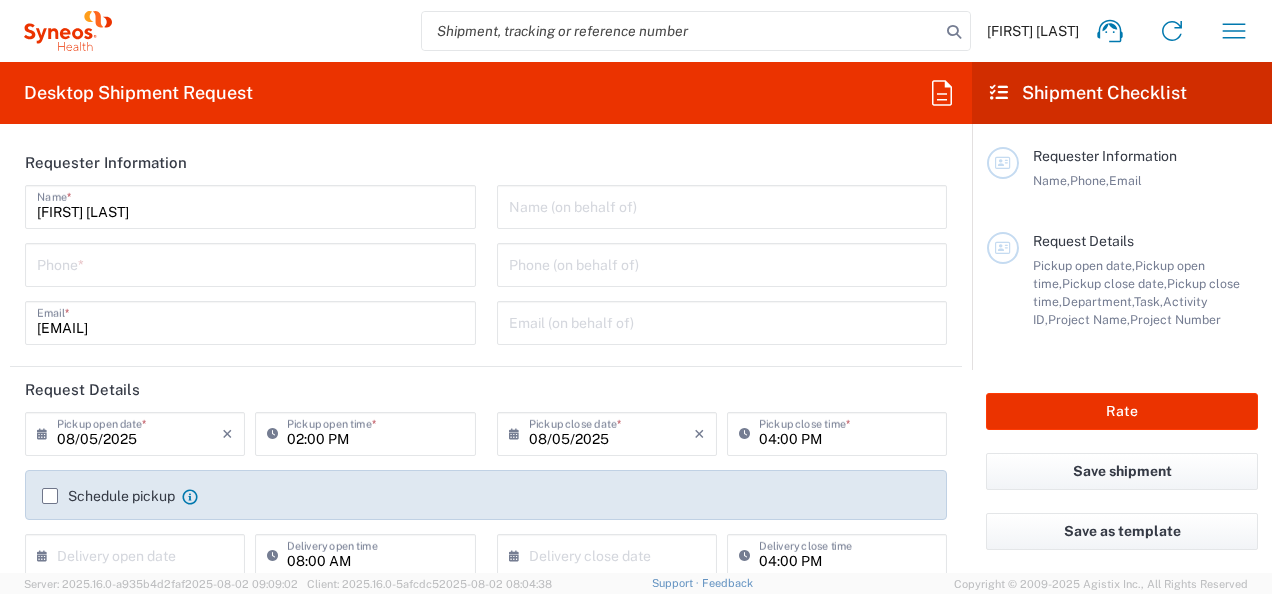 type on "4010" 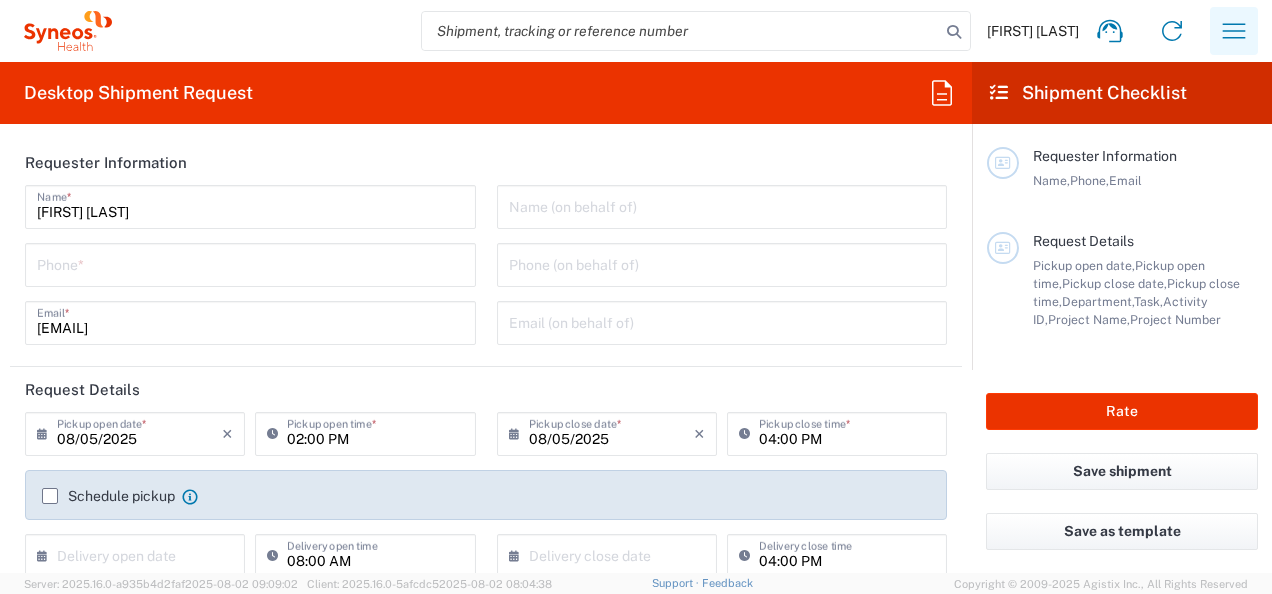 click 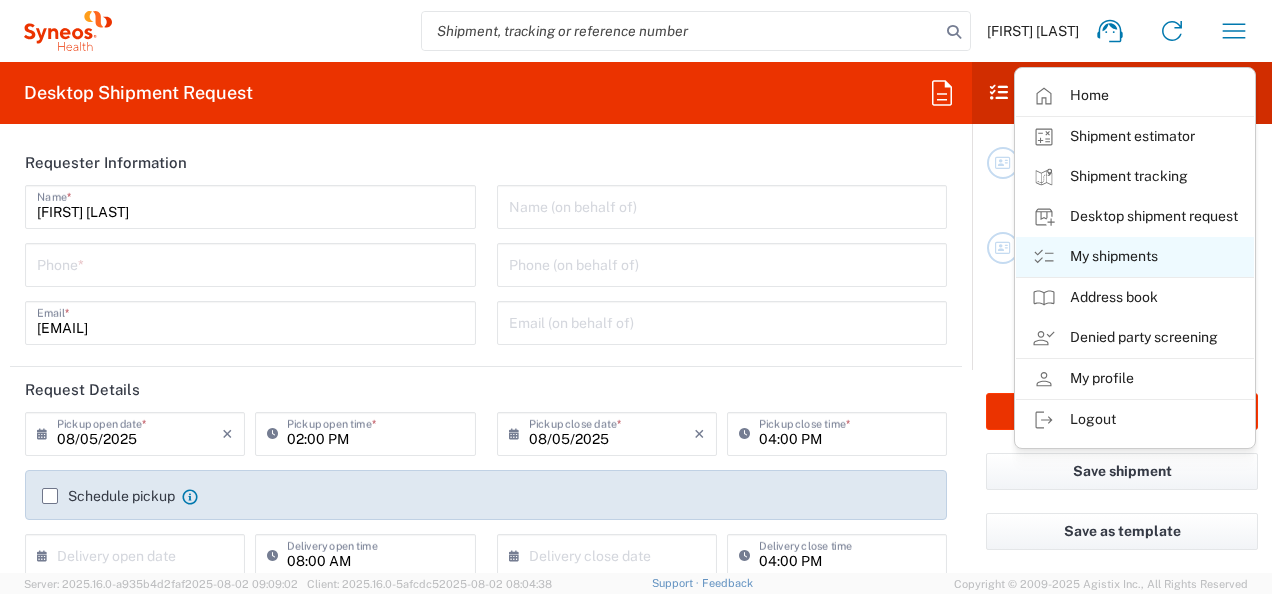 click on "My shipments" 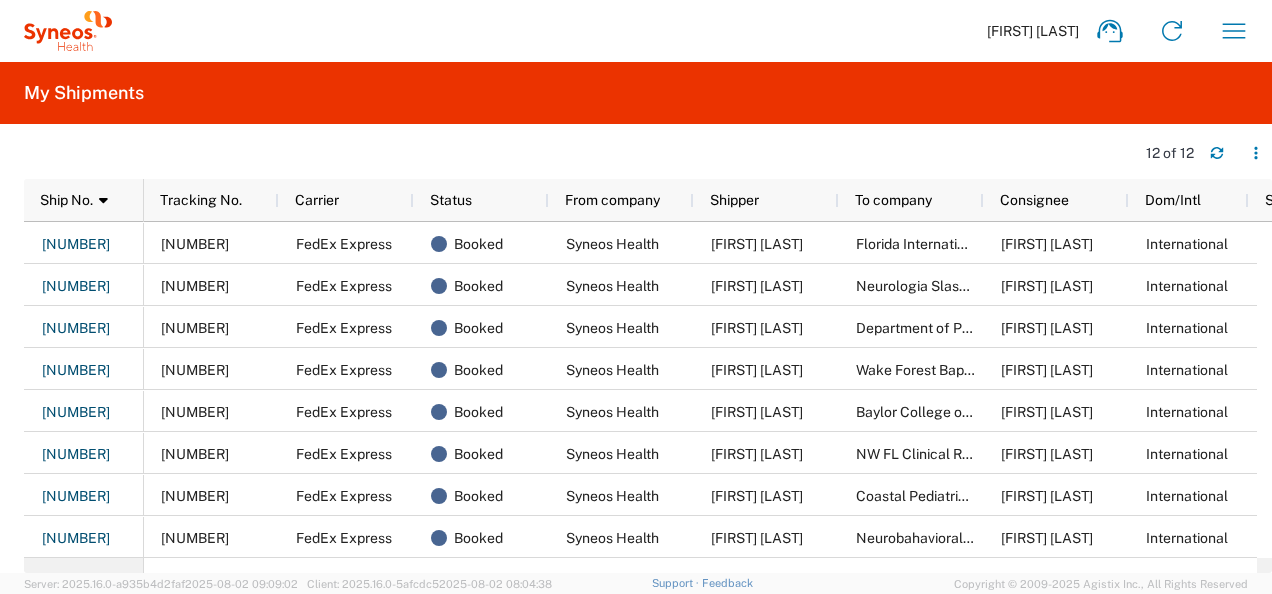 scroll, scrollTop: 84, scrollLeft: 0, axis: vertical 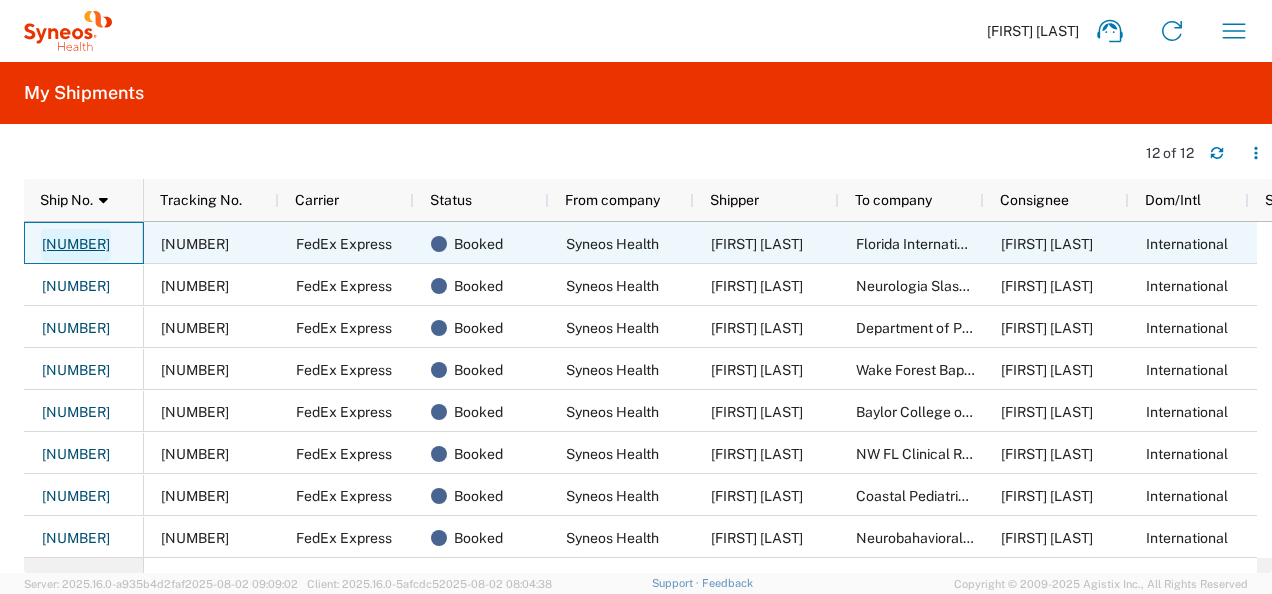click on "56345806" 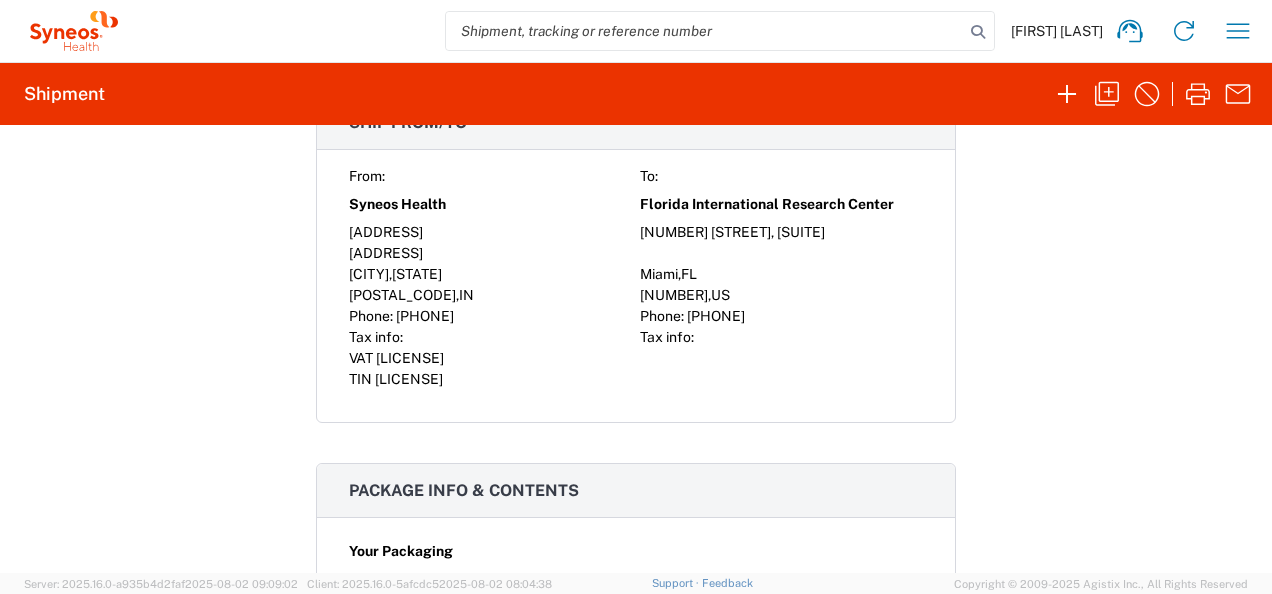 scroll, scrollTop: 1394, scrollLeft: 0, axis: vertical 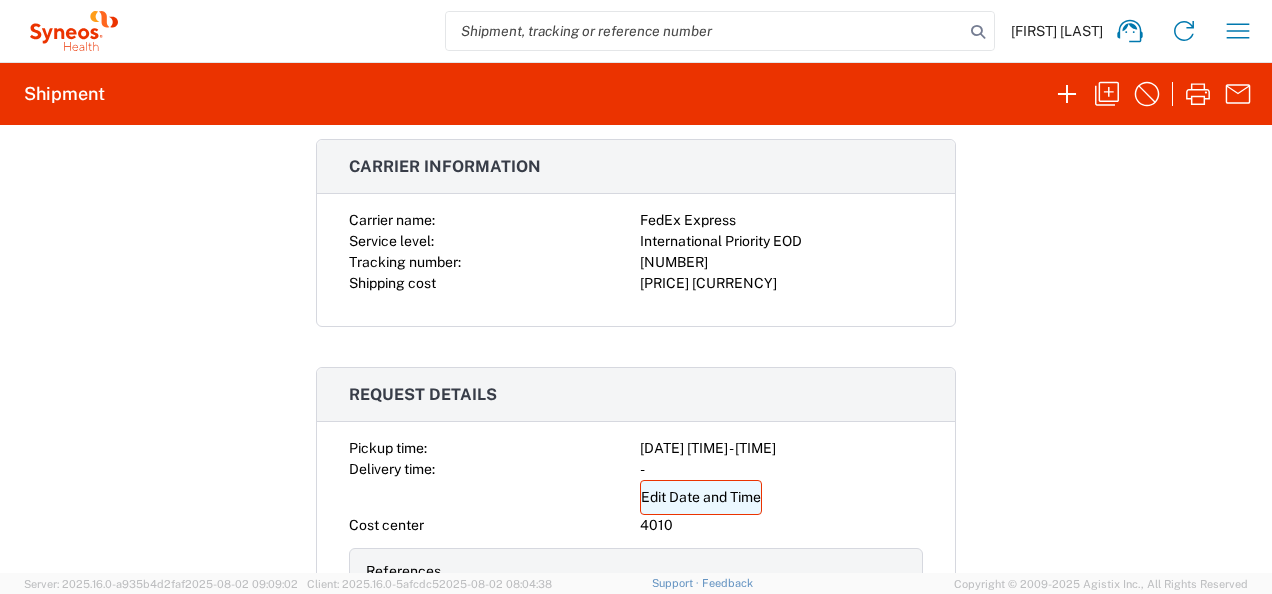 click on "Edit Date and Time" 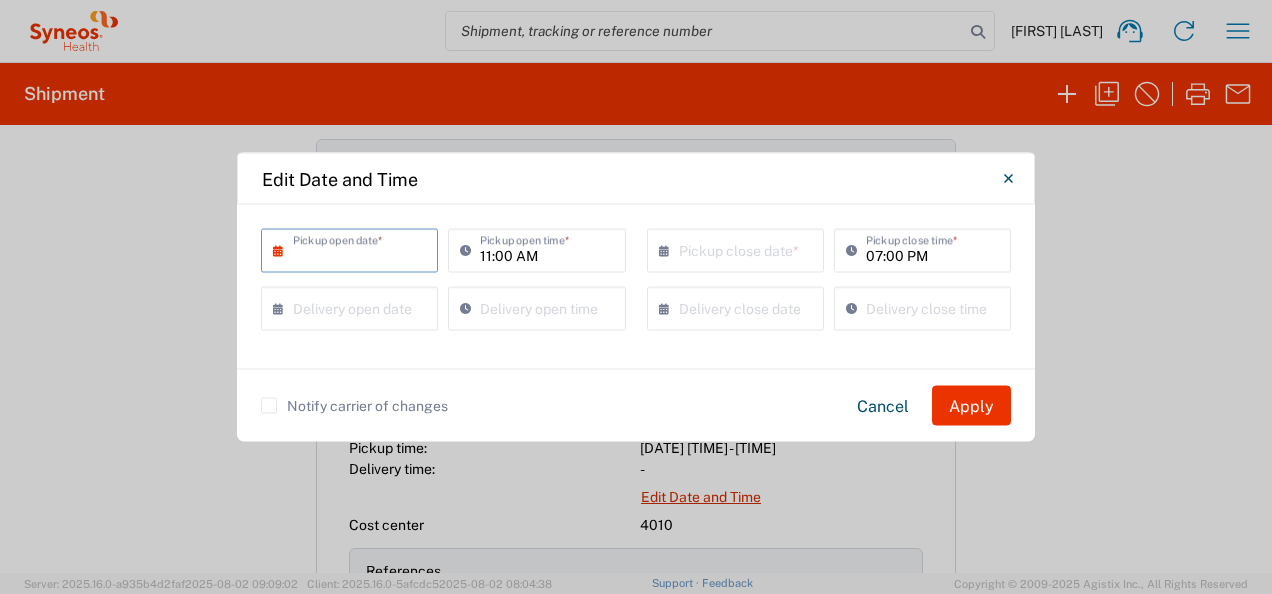 click at bounding box center [354, 249] 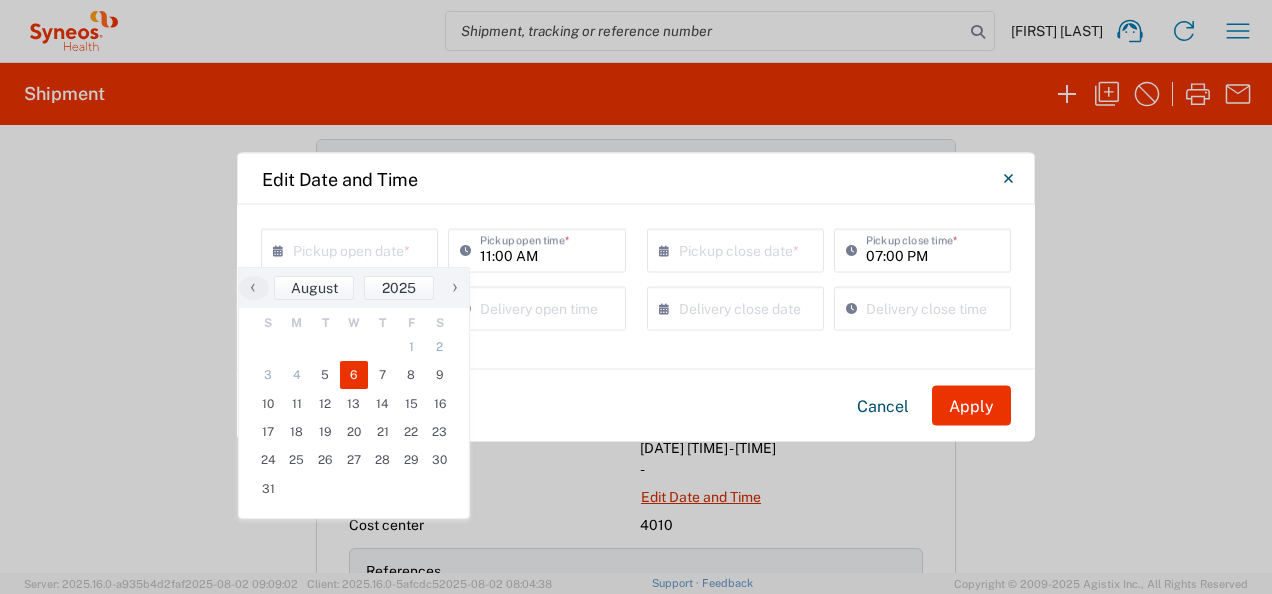 click on "6" 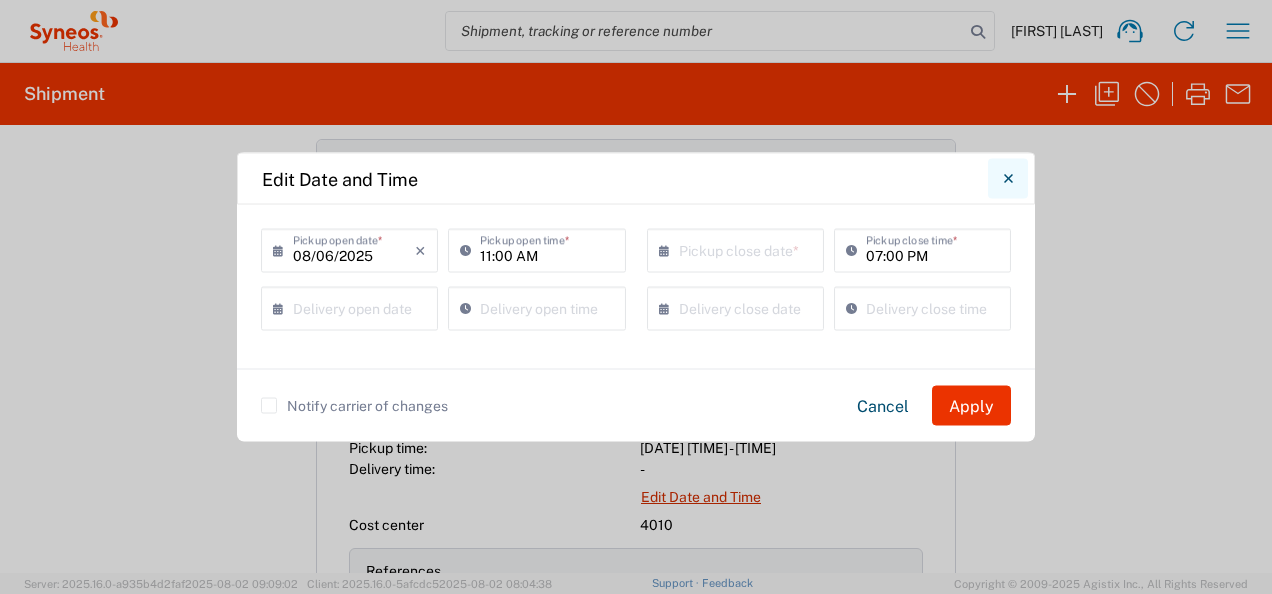 click 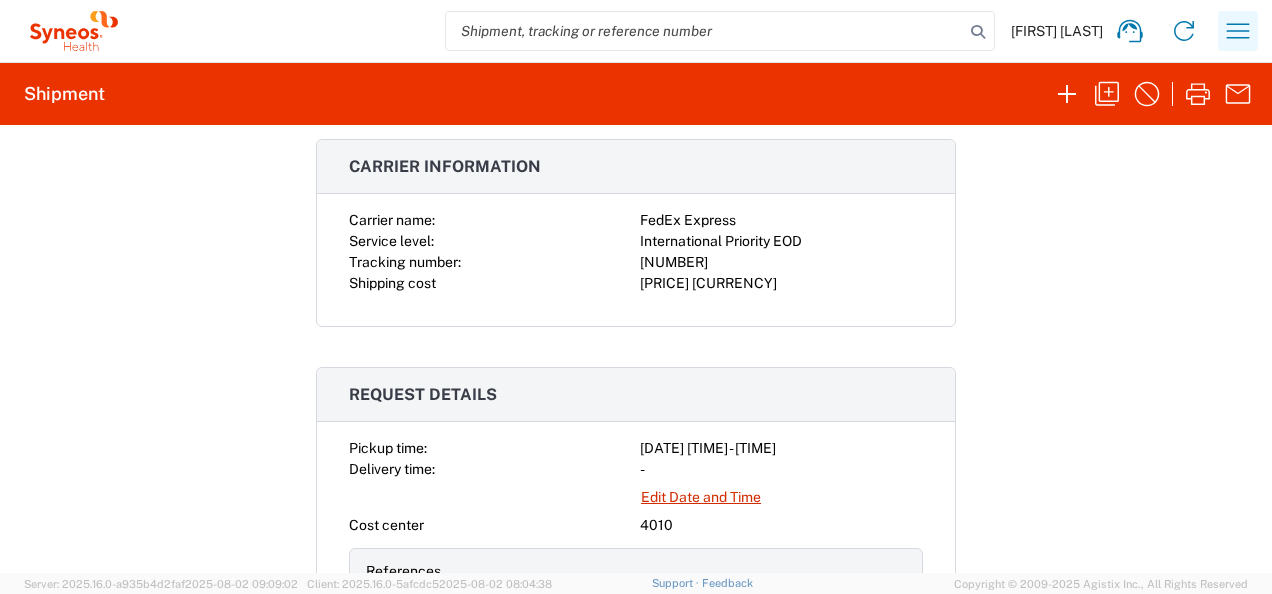click 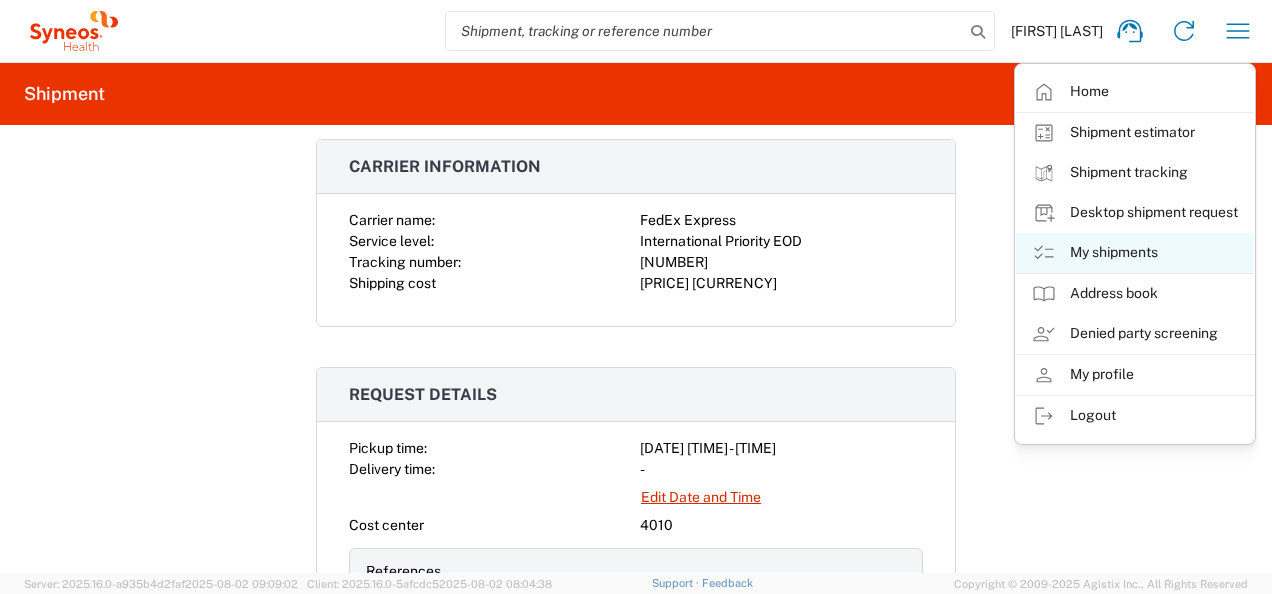 click on "My shipments" 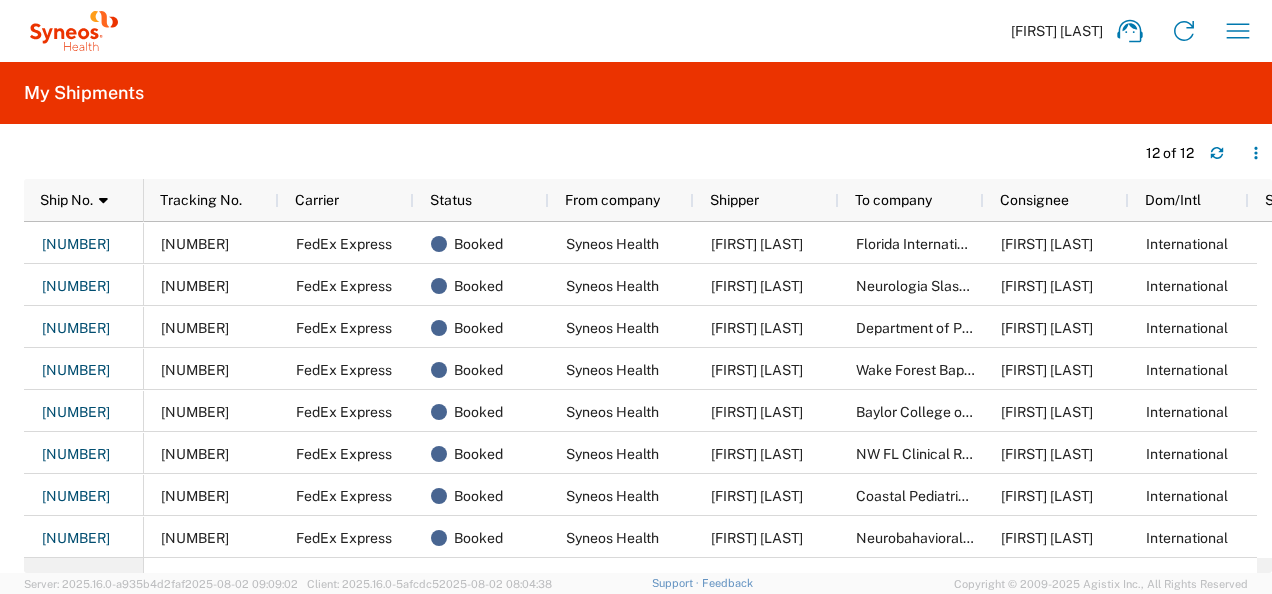 scroll, scrollTop: 0, scrollLeft: 112, axis: horizontal 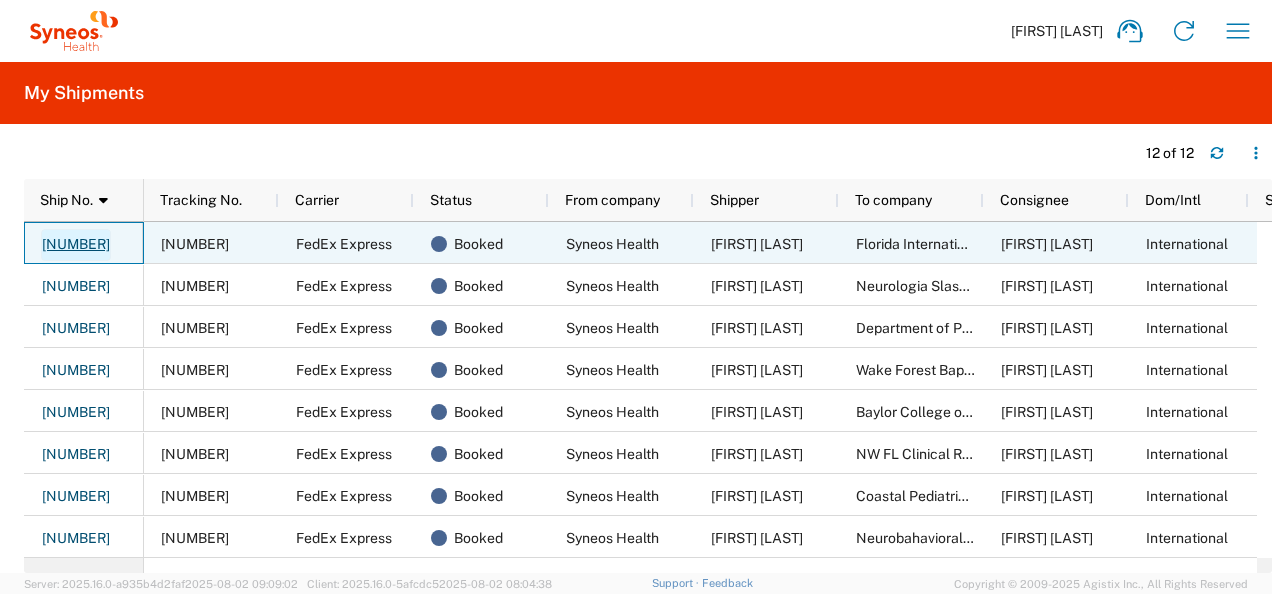 click on "56345806" 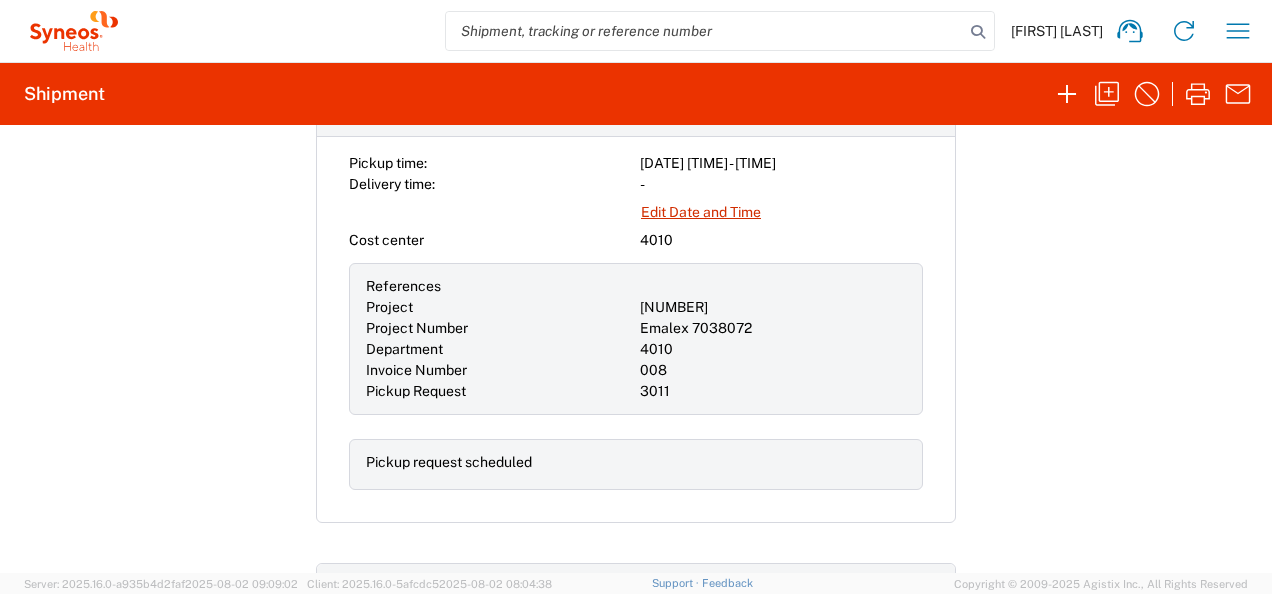 scroll, scrollTop: 694, scrollLeft: 0, axis: vertical 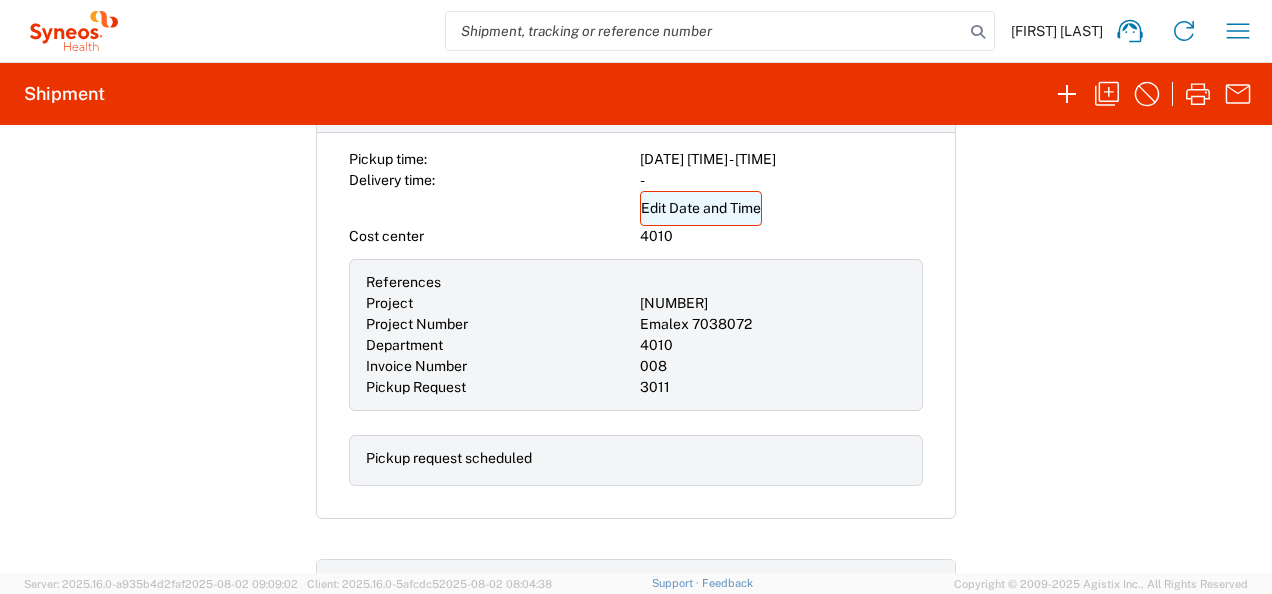 click on "Edit Date and Time" 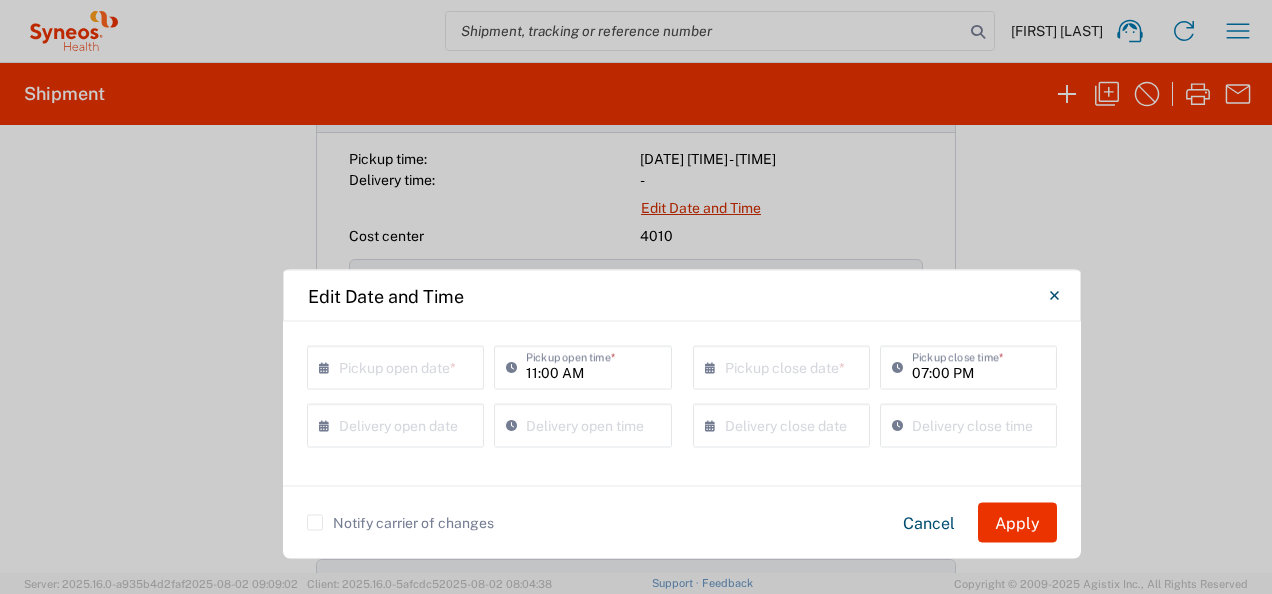 drag, startPoint x: 849, startPoint y: 190, endPoint x: 899, endPoint y: 302, distance: 122.653984 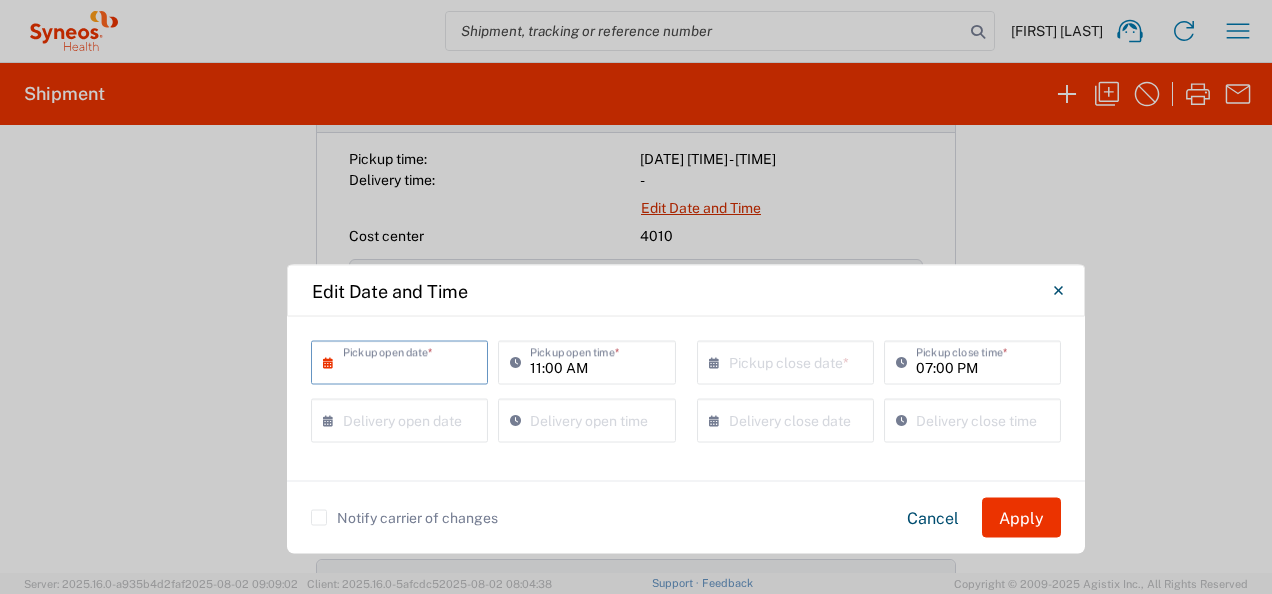 click at bounding box center (404, 361) 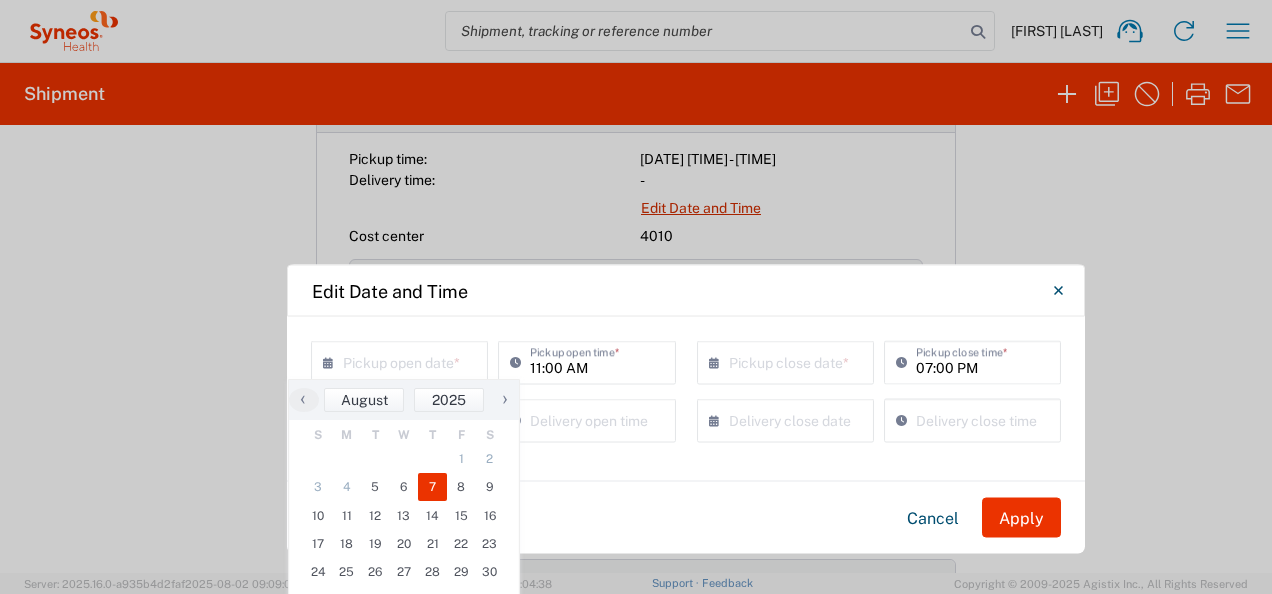 click on "7" 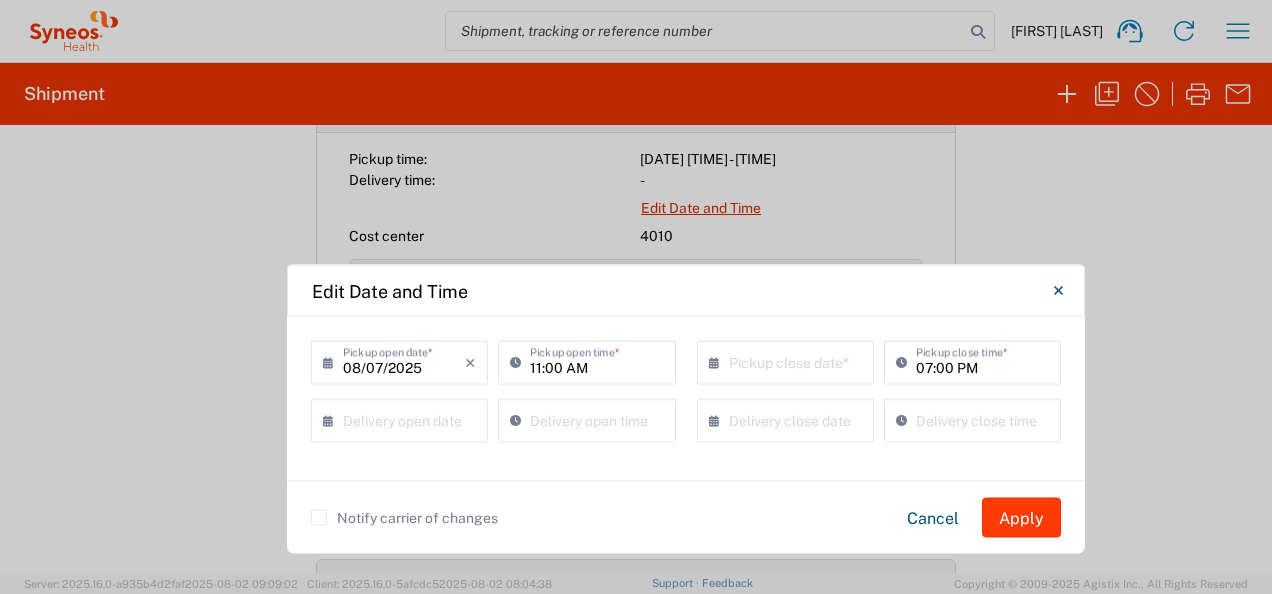 click on "Apply" 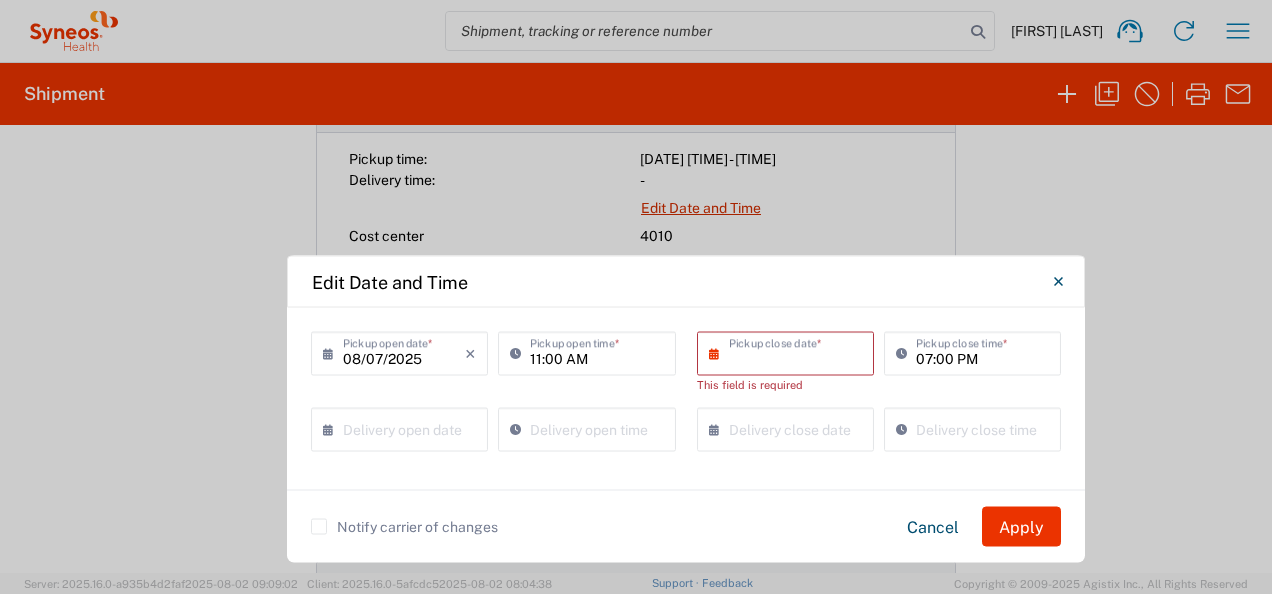 click at bounding box center [790, 352] 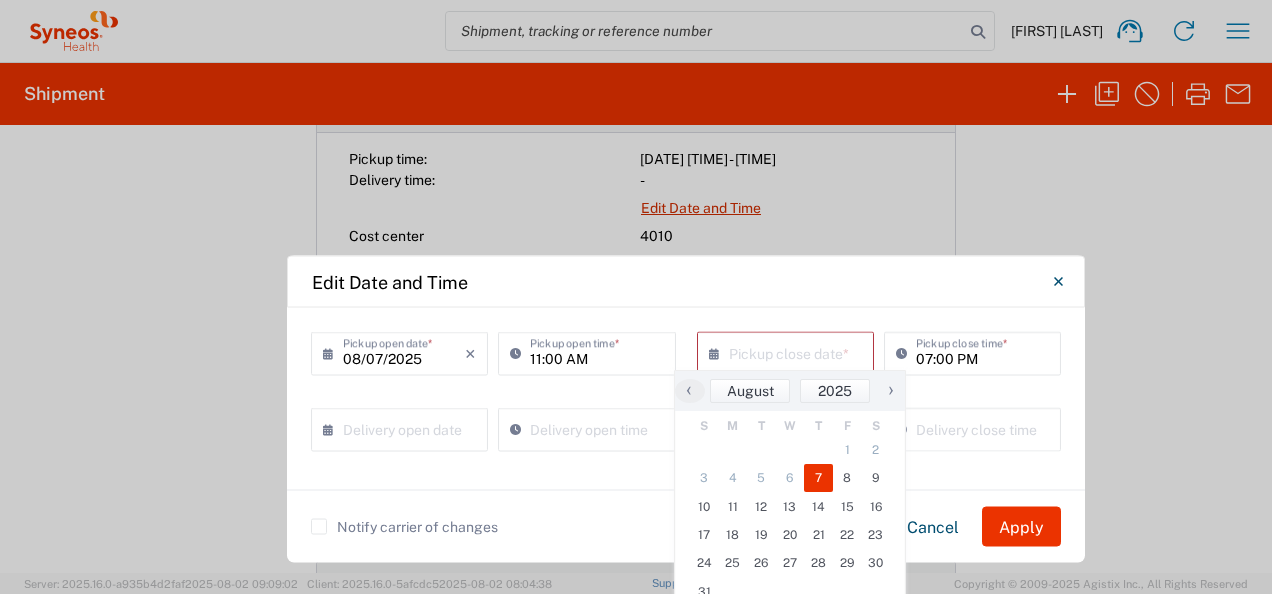 click on "7" 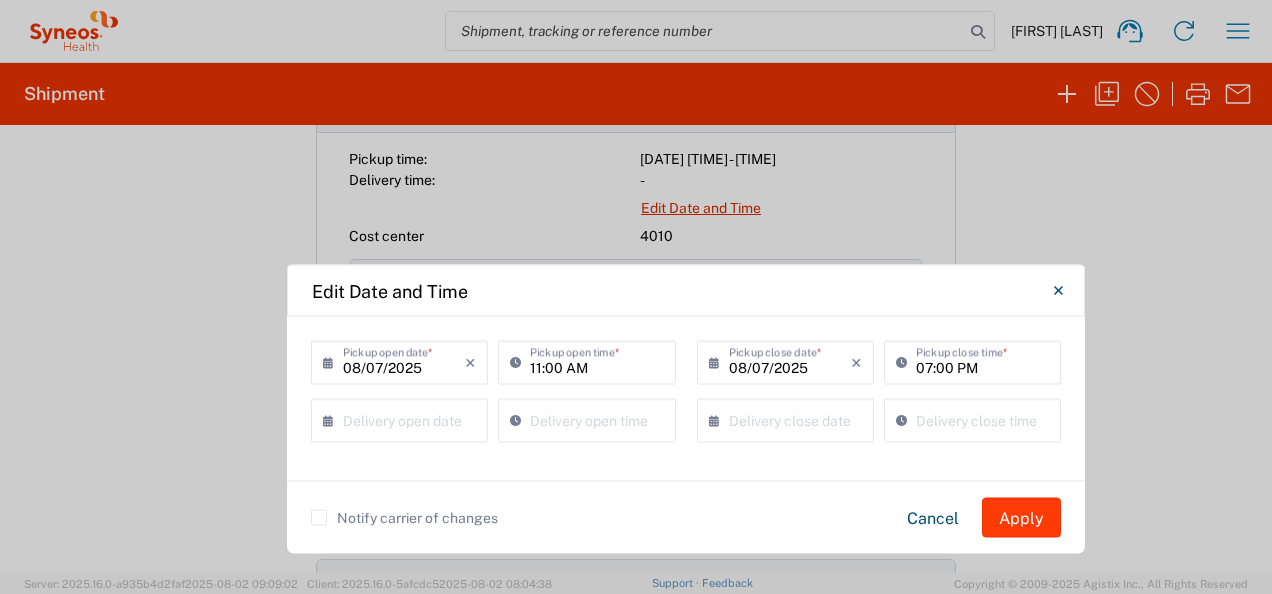 click on "Apply" 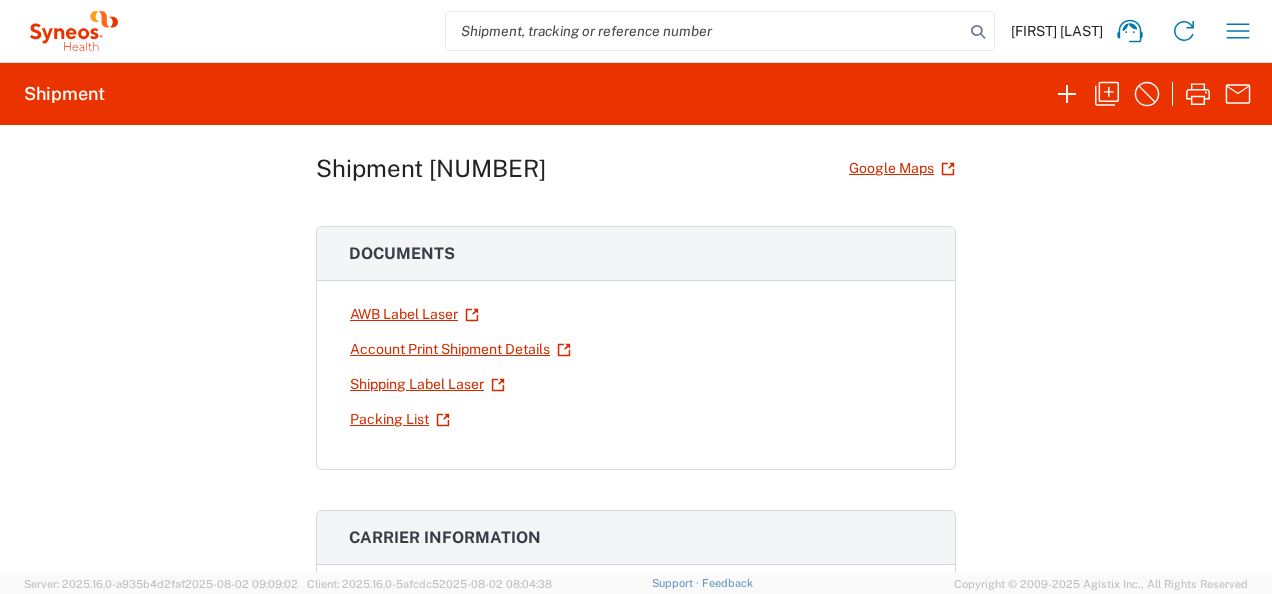 scroll, scrollTop: 0, scrollLeft: 0, axis: both 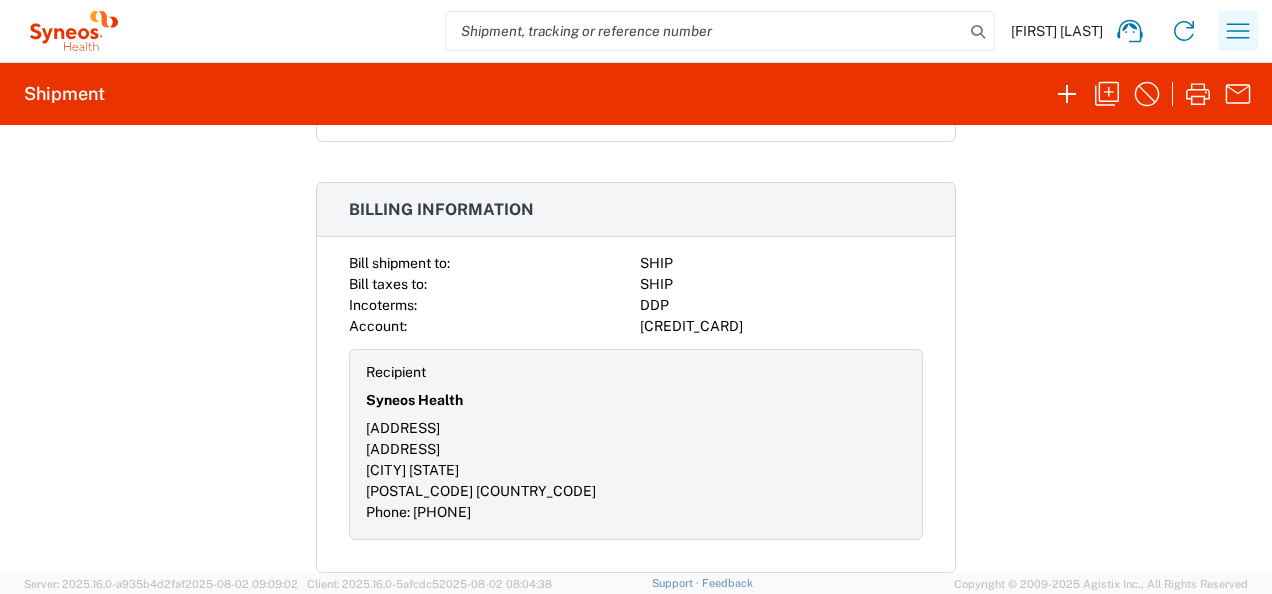 click 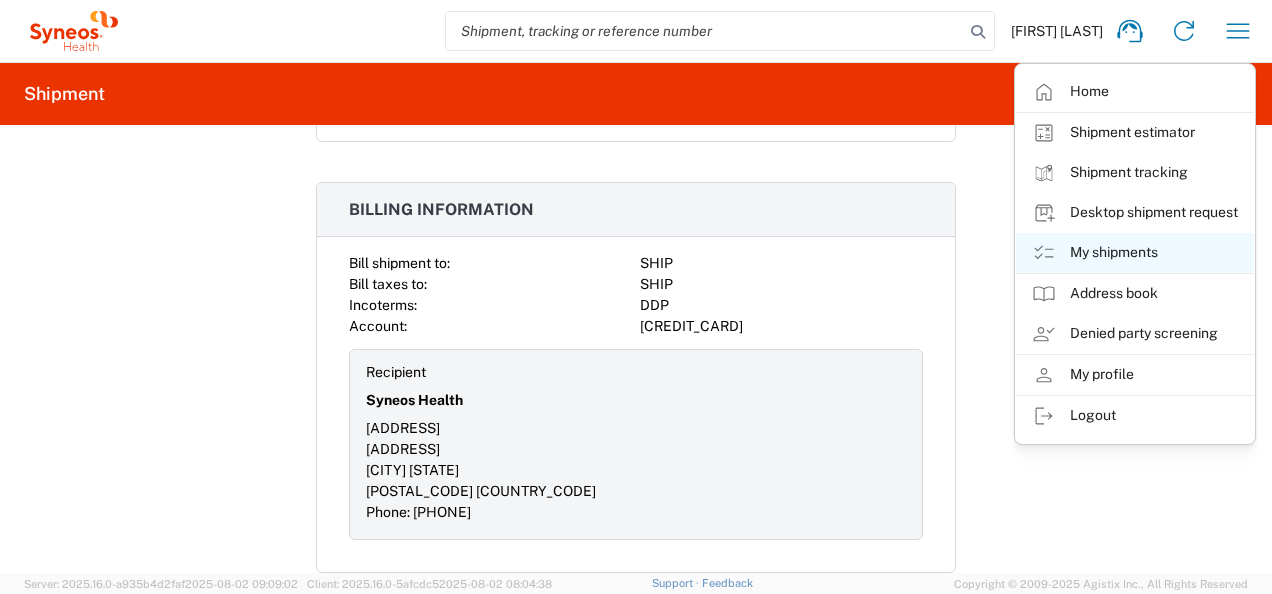 click on "My shipments" 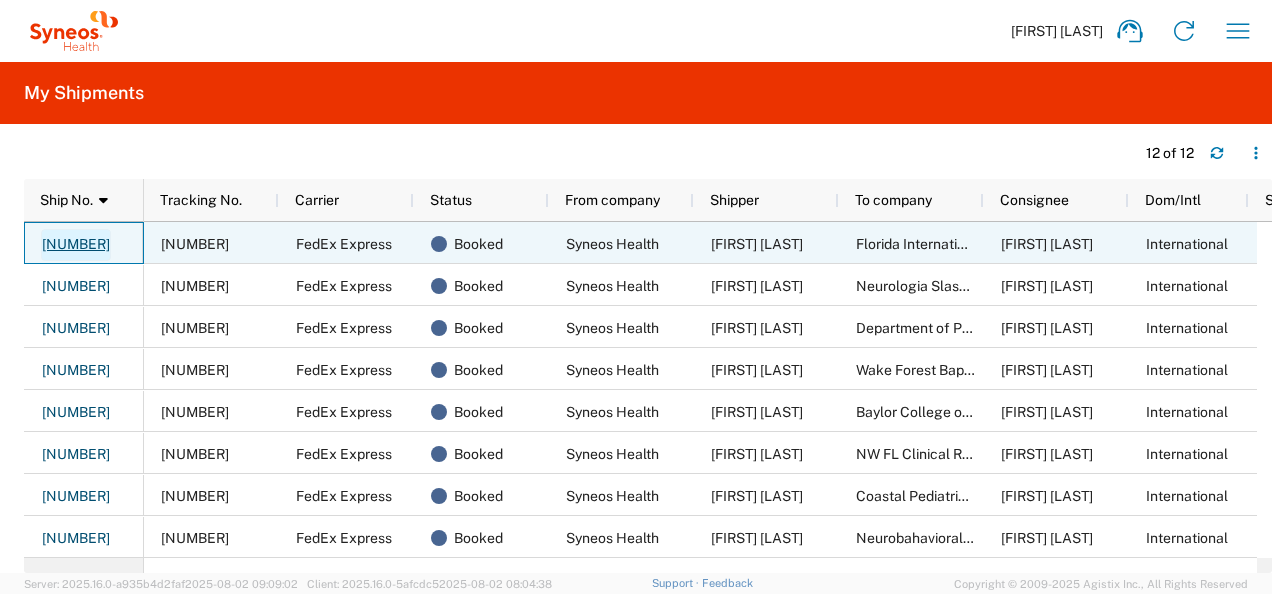 click on "56345806" 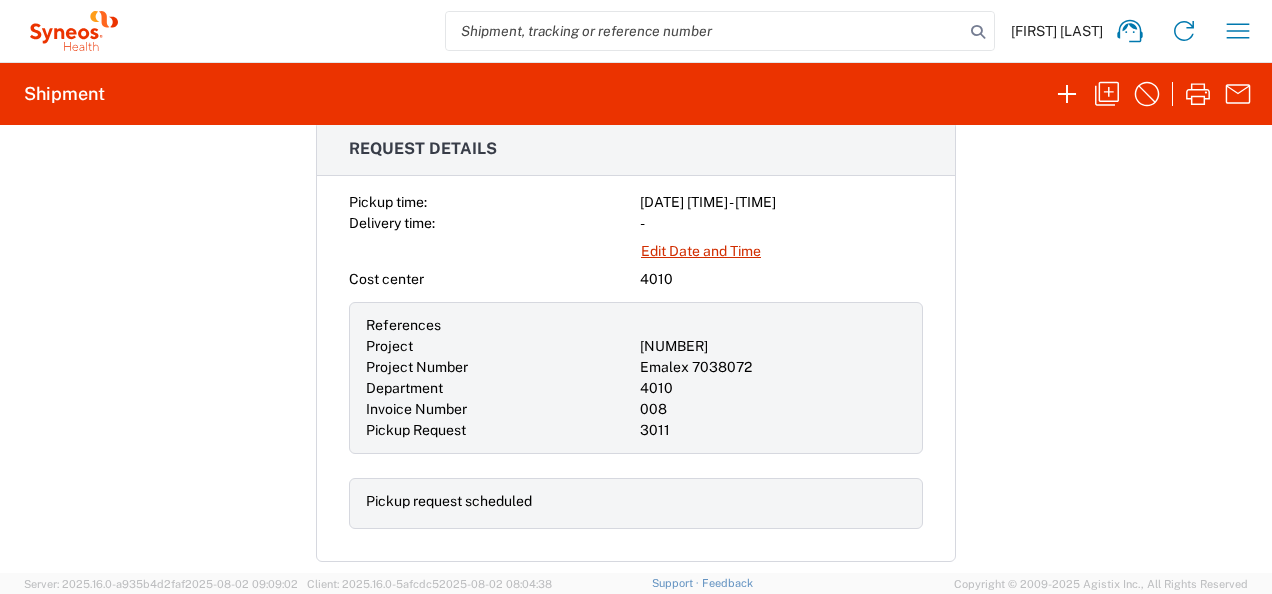 scroll, scrollTop: 656, scrollLeft: 0, axis: vertical 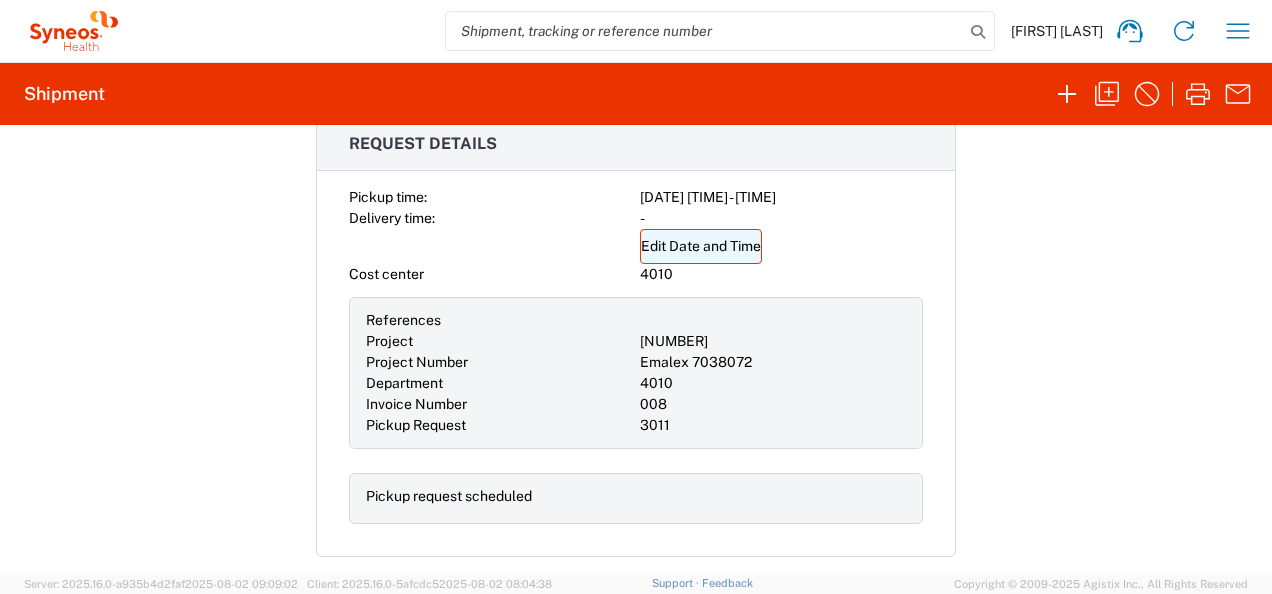 click on "Edit Date and Time" 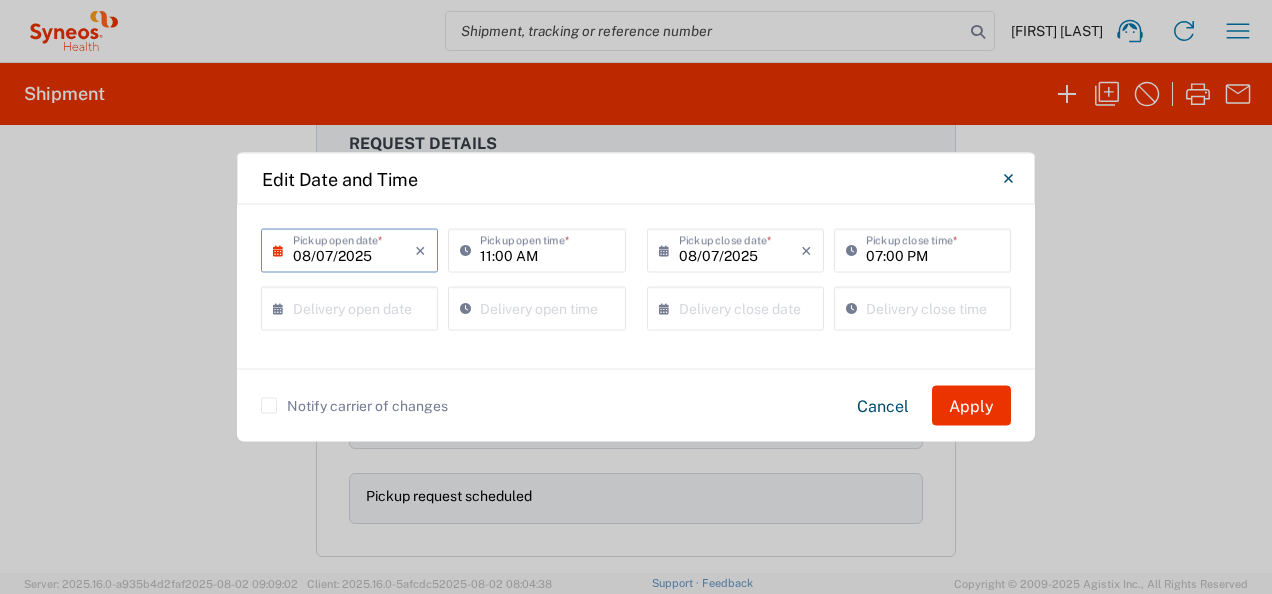 click on "08/07/2025" at bounding box center [354, 249] 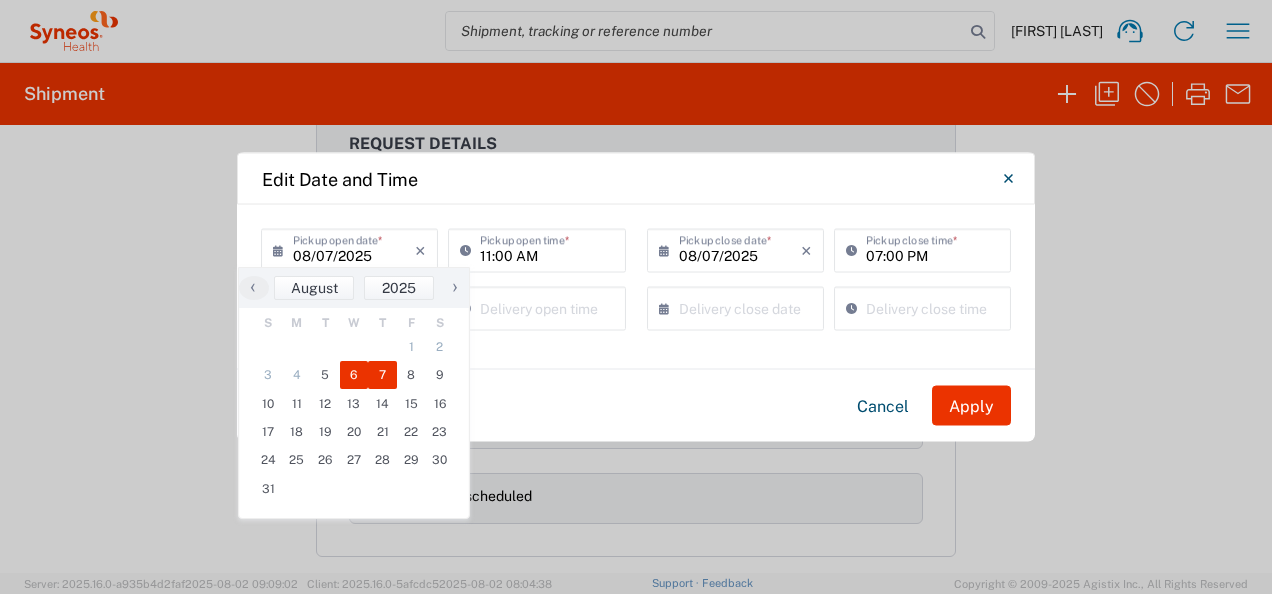 click on "6" 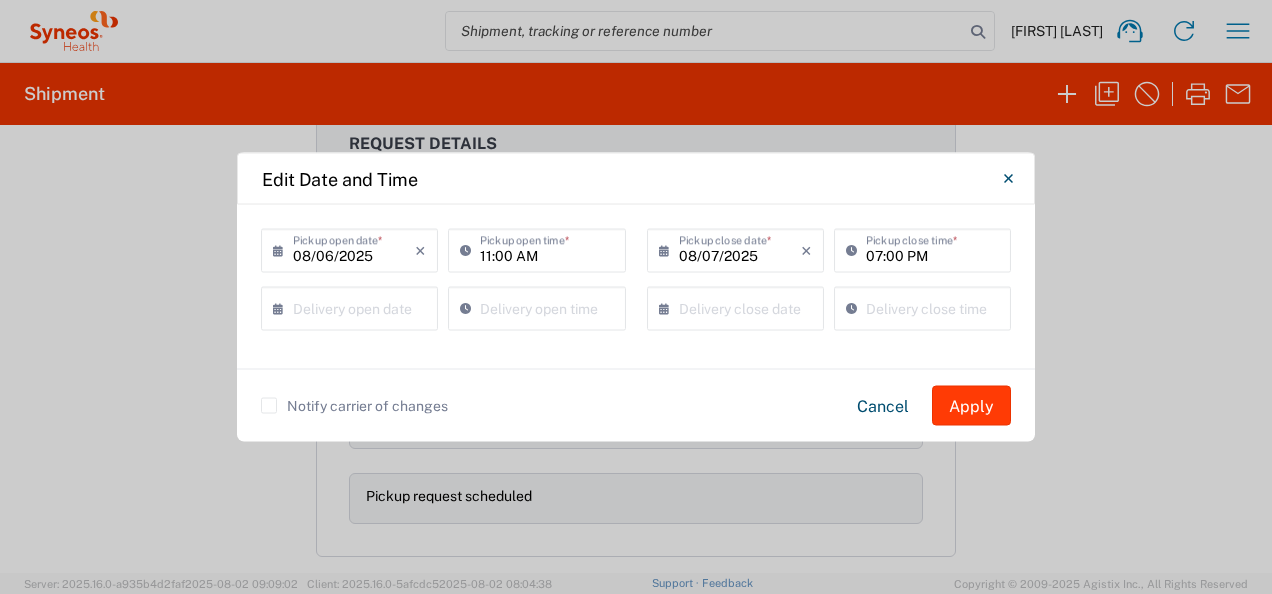 click on "Apply" 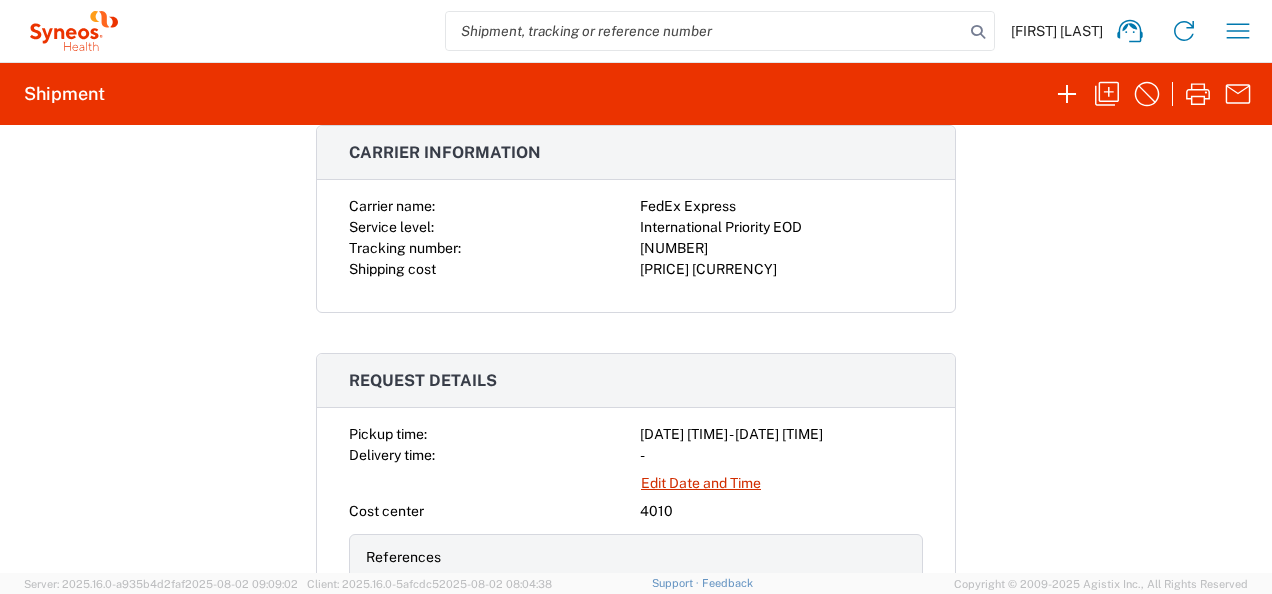 scroll, scrollTop: 0, scrollLeft: 0, axis: both 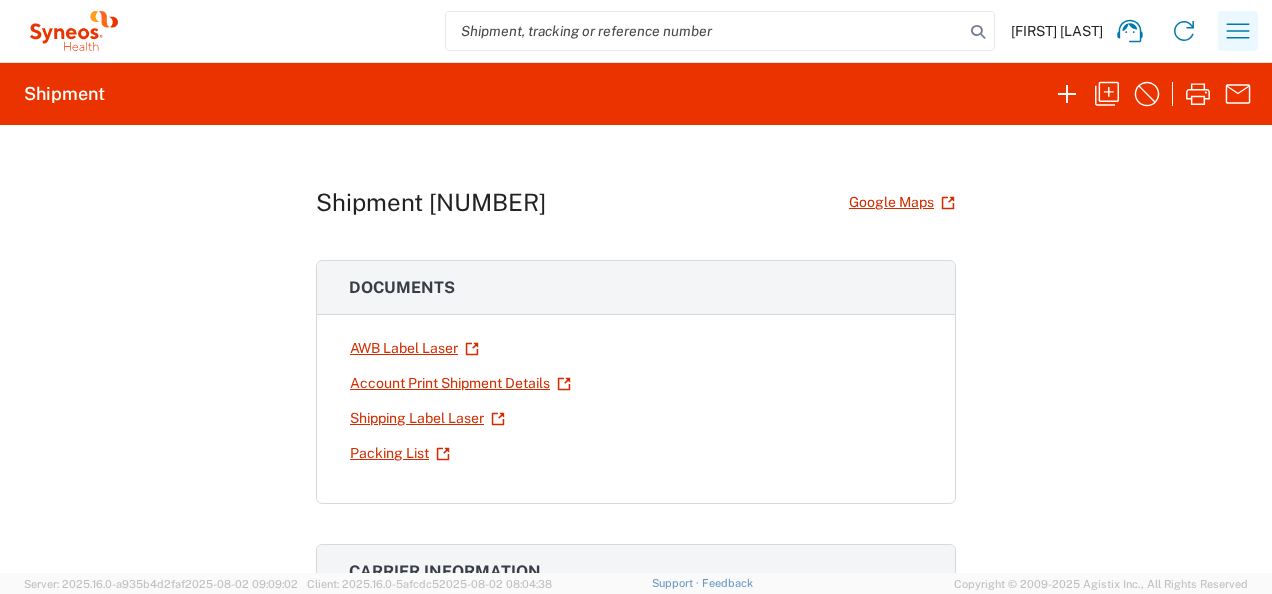 click 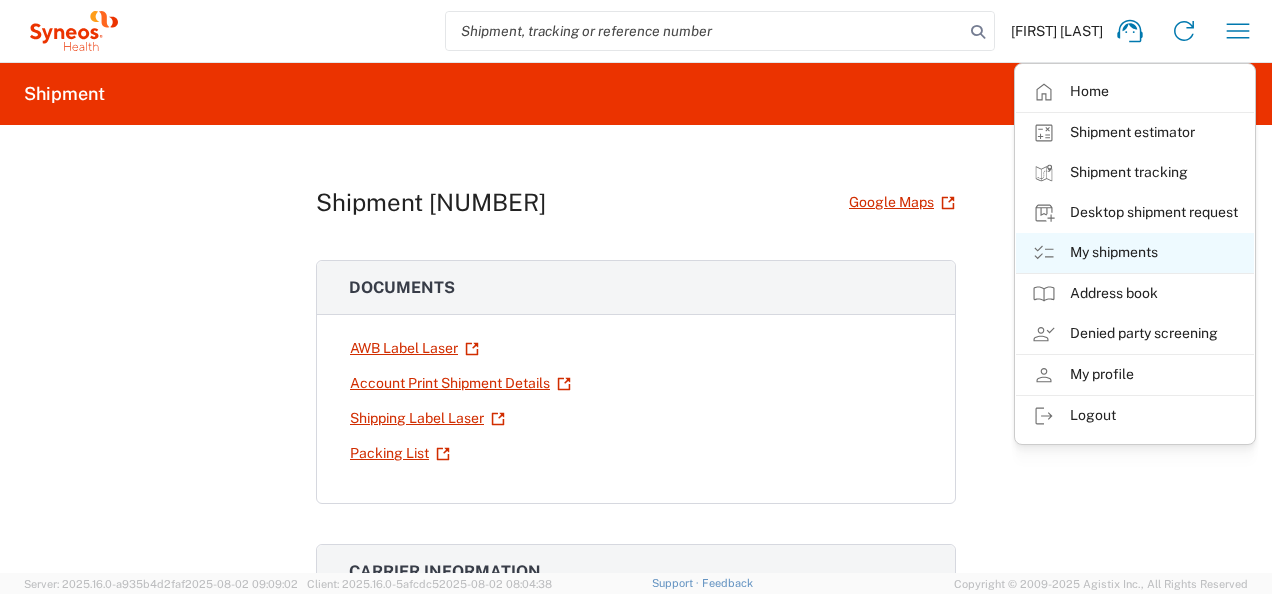 click on "My shipments" 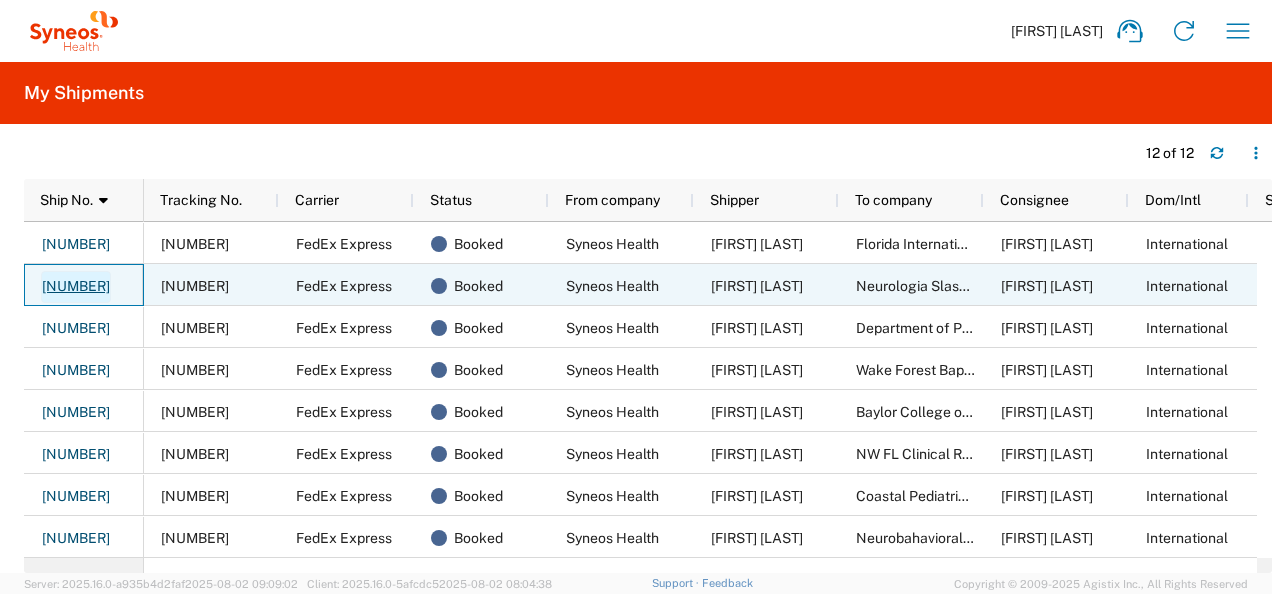 click on "56345514" 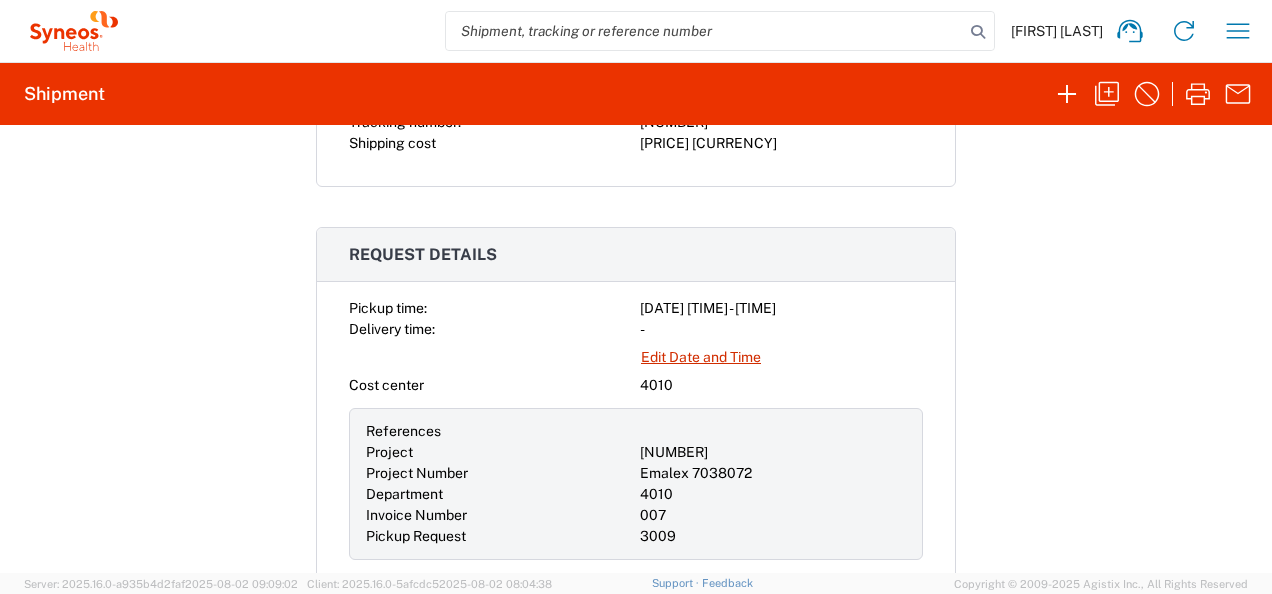 scroll, scrollTop: 569, scrollLeft: 0, axis: vertical 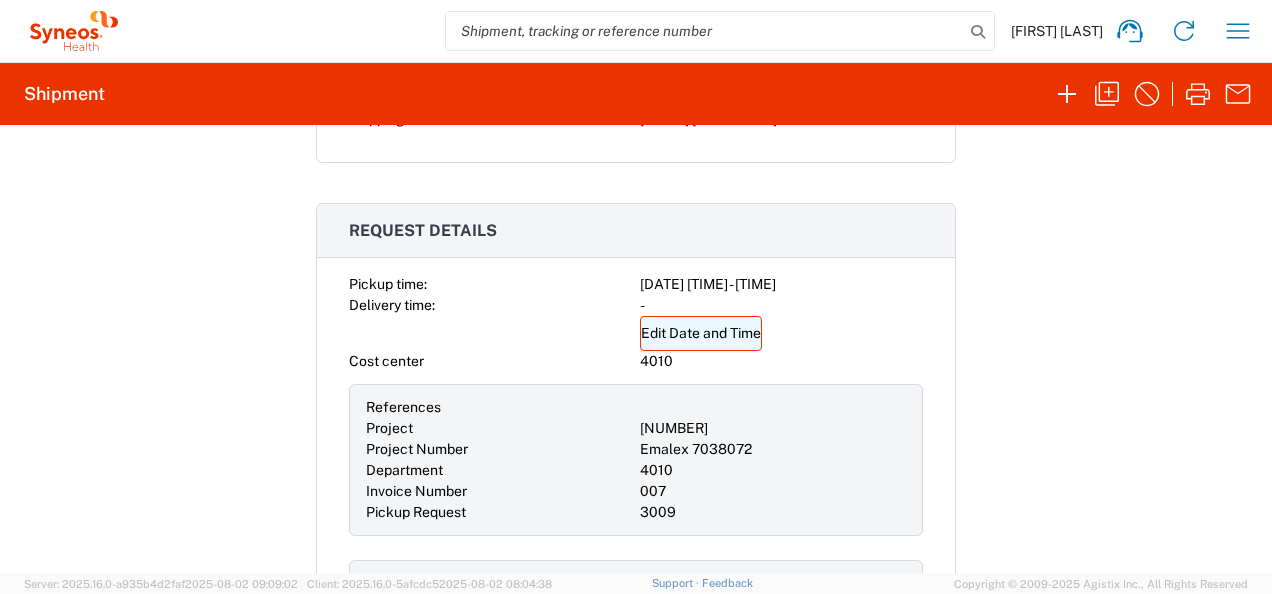 click on "Edit Date and Time" 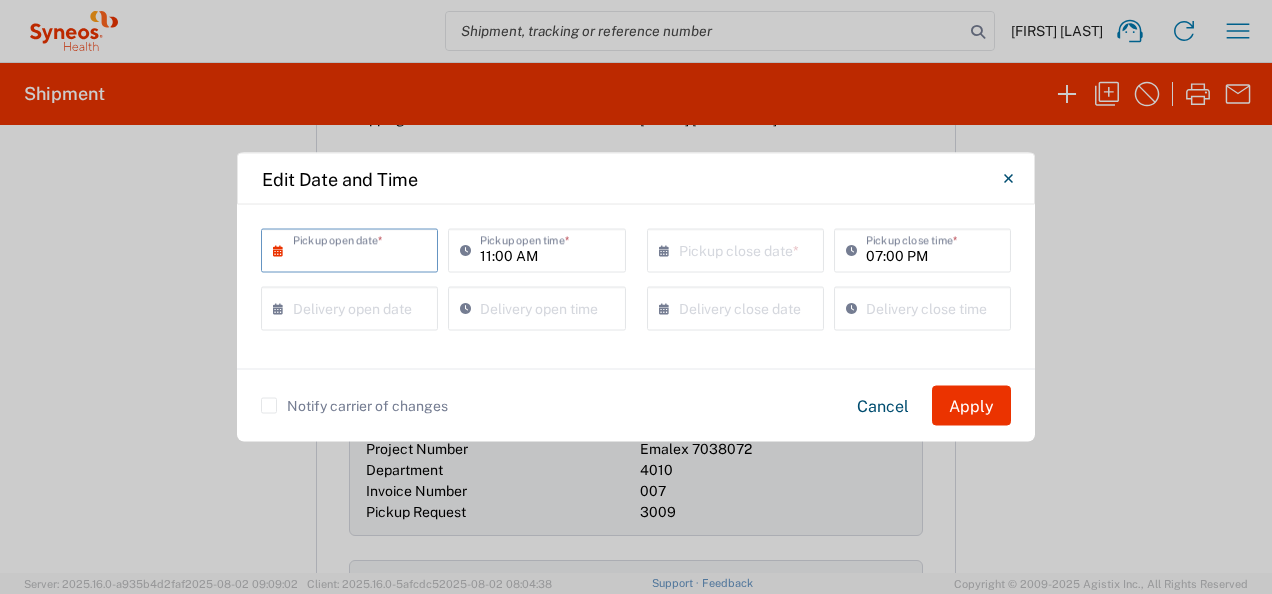 click at bounding box center [354, 249] 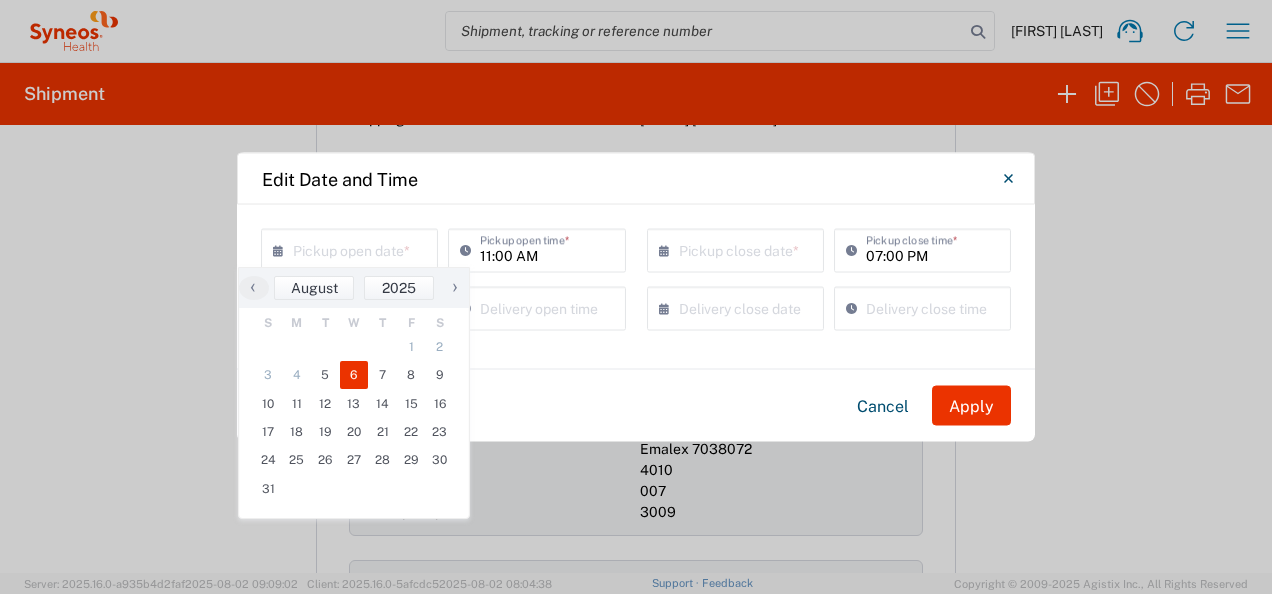 click on "6" 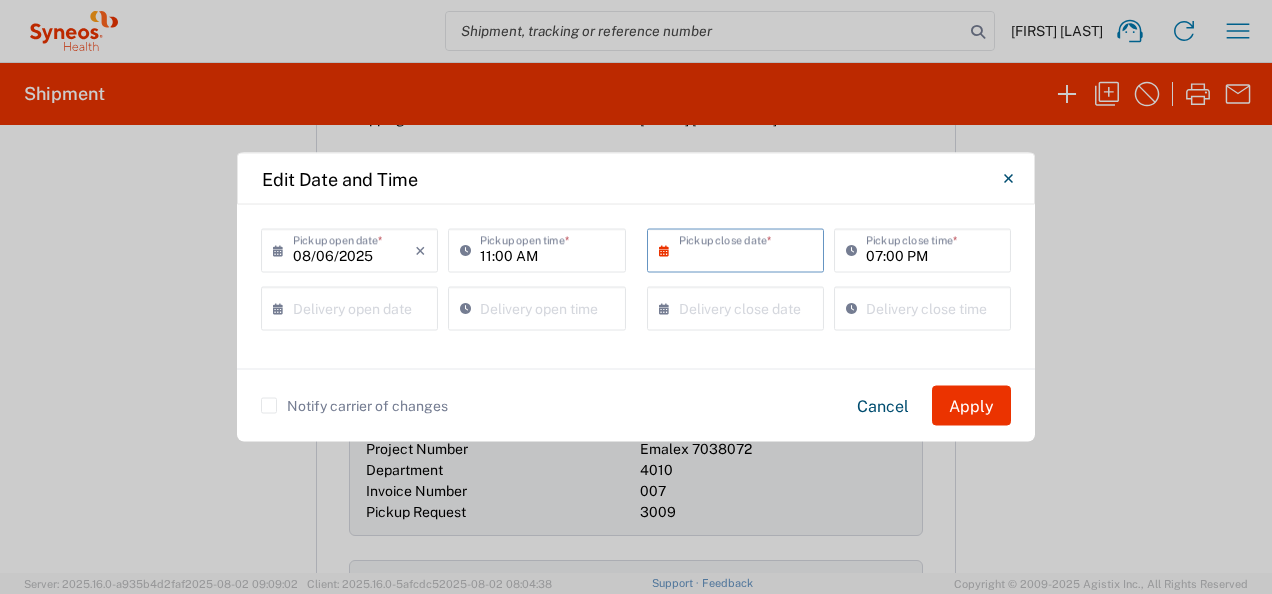 click at bounding box center (740, 249) 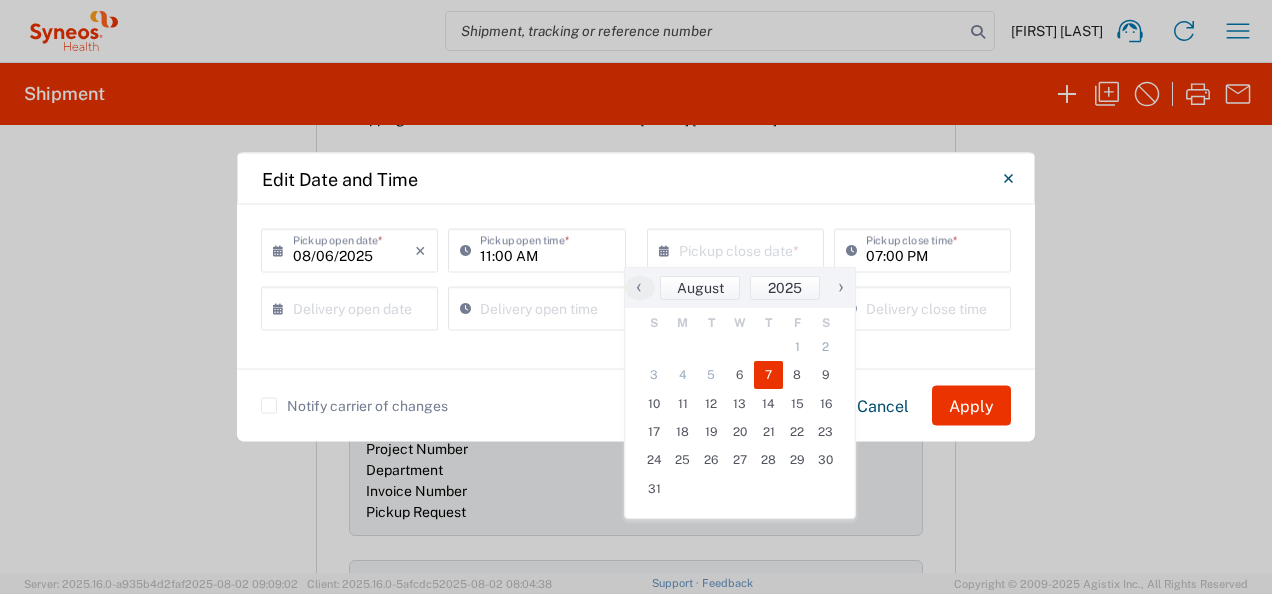 click on "7" 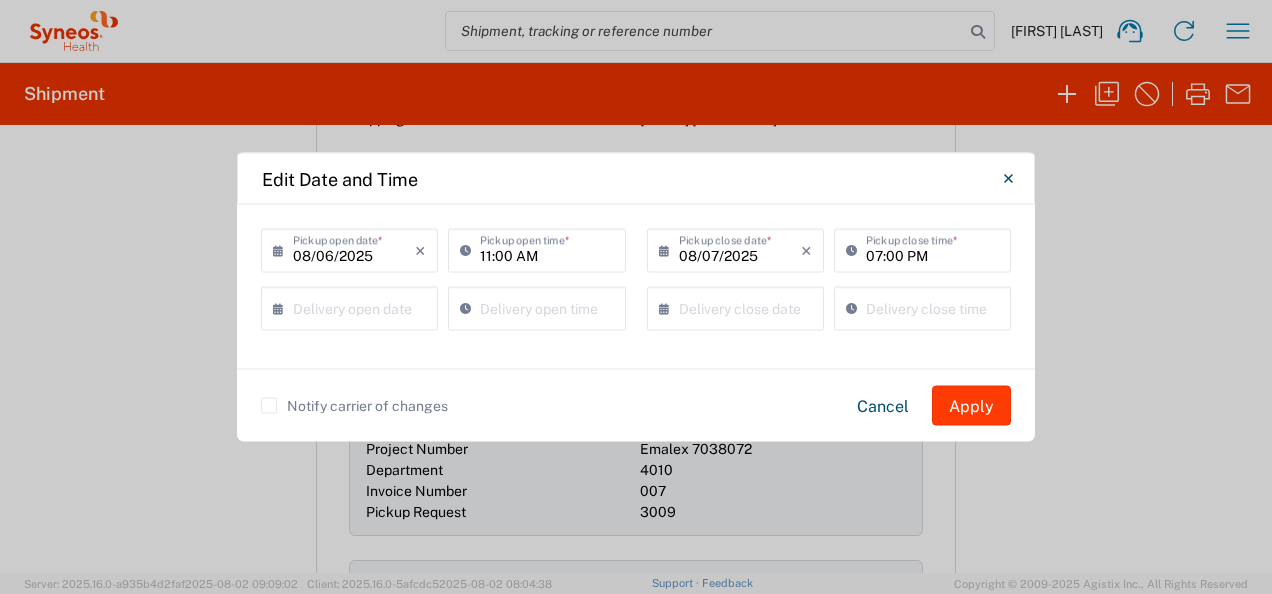 click on "Apply" 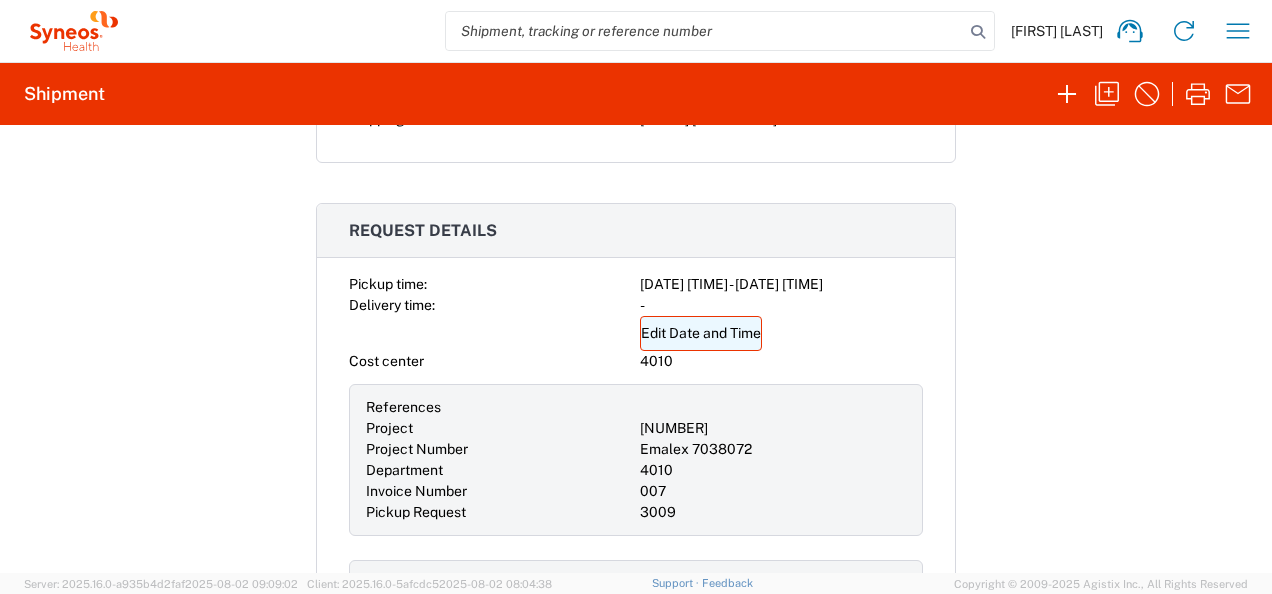 click on "Edit Date and Time" 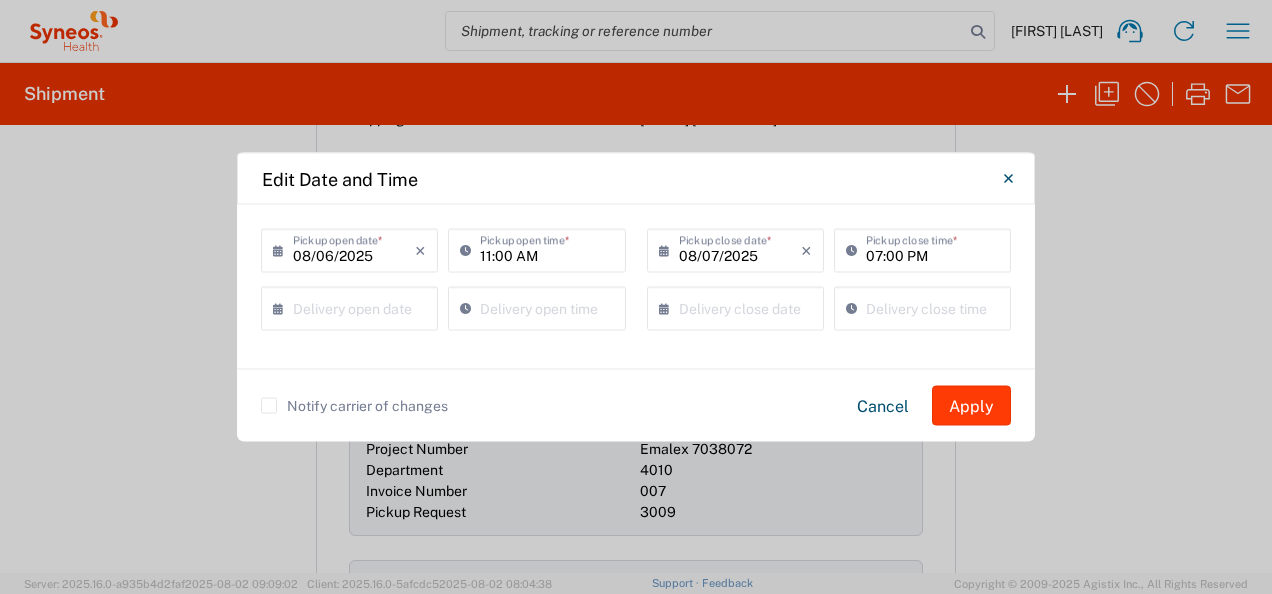 click on "Apply" 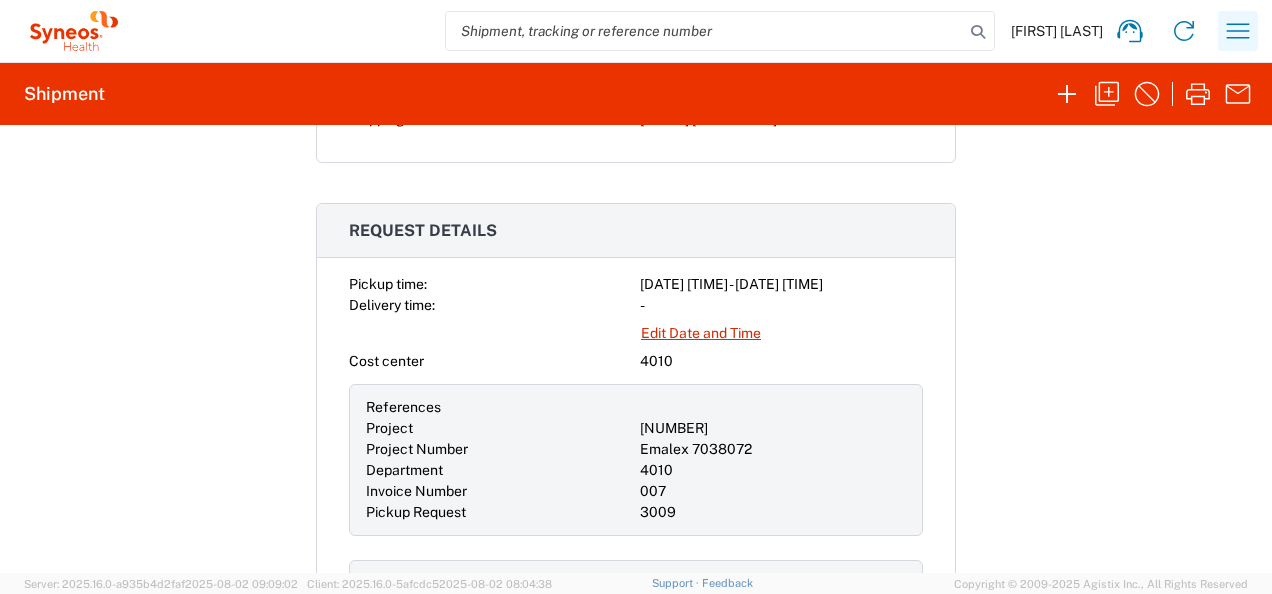 click 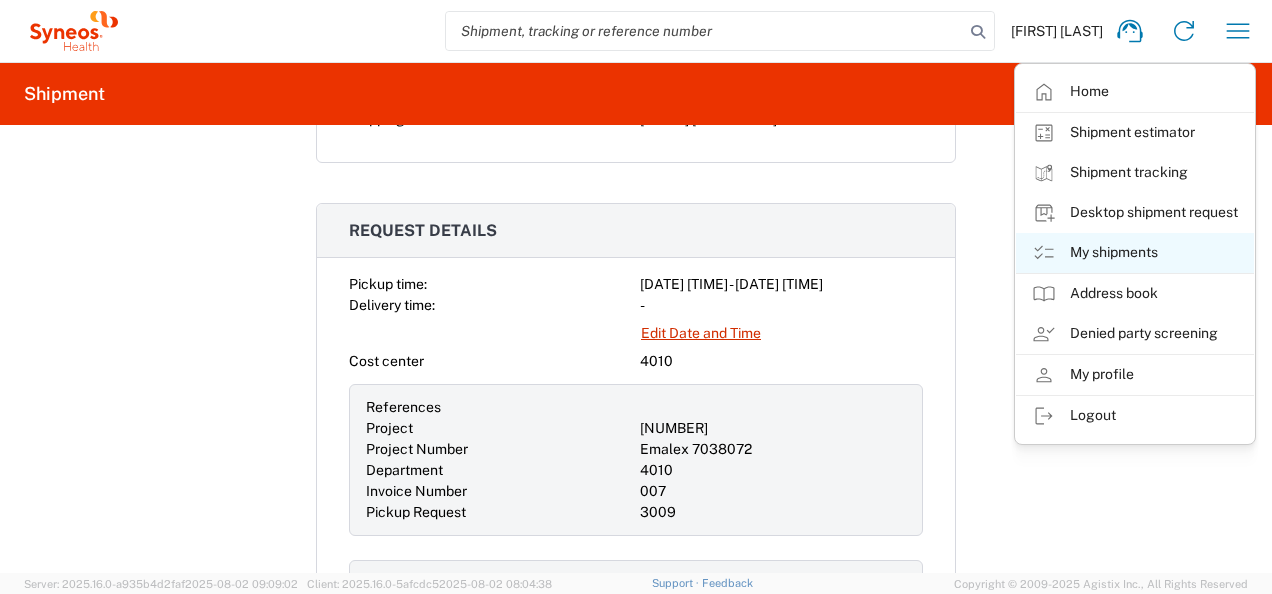 click on "My shipments" 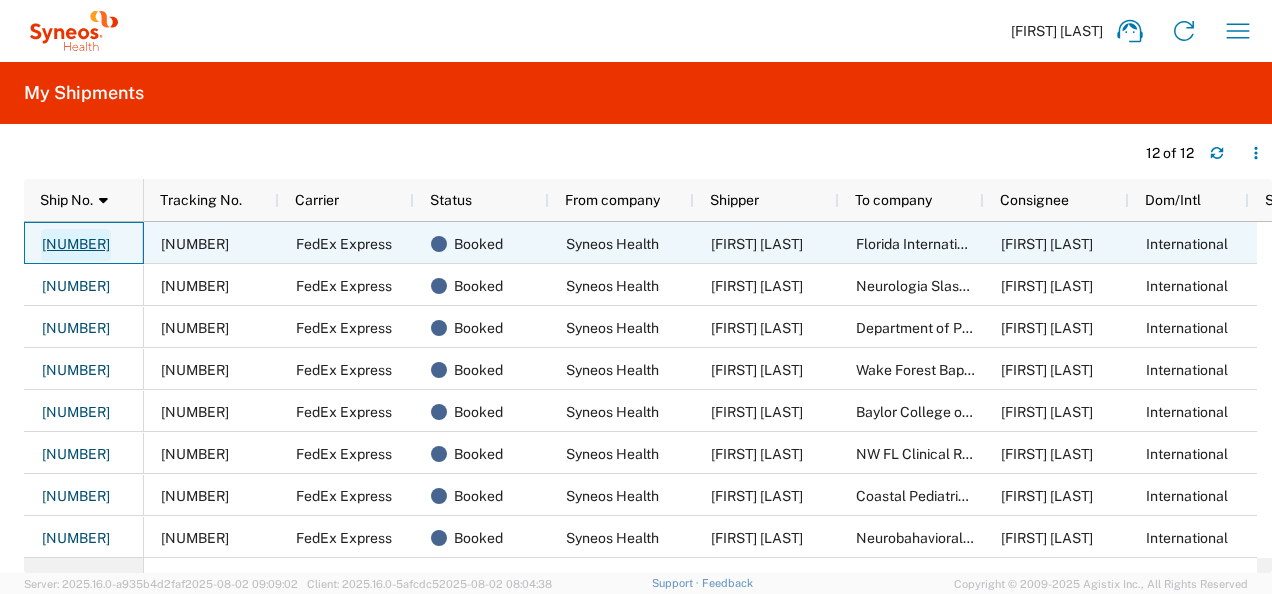 click on "56345806" 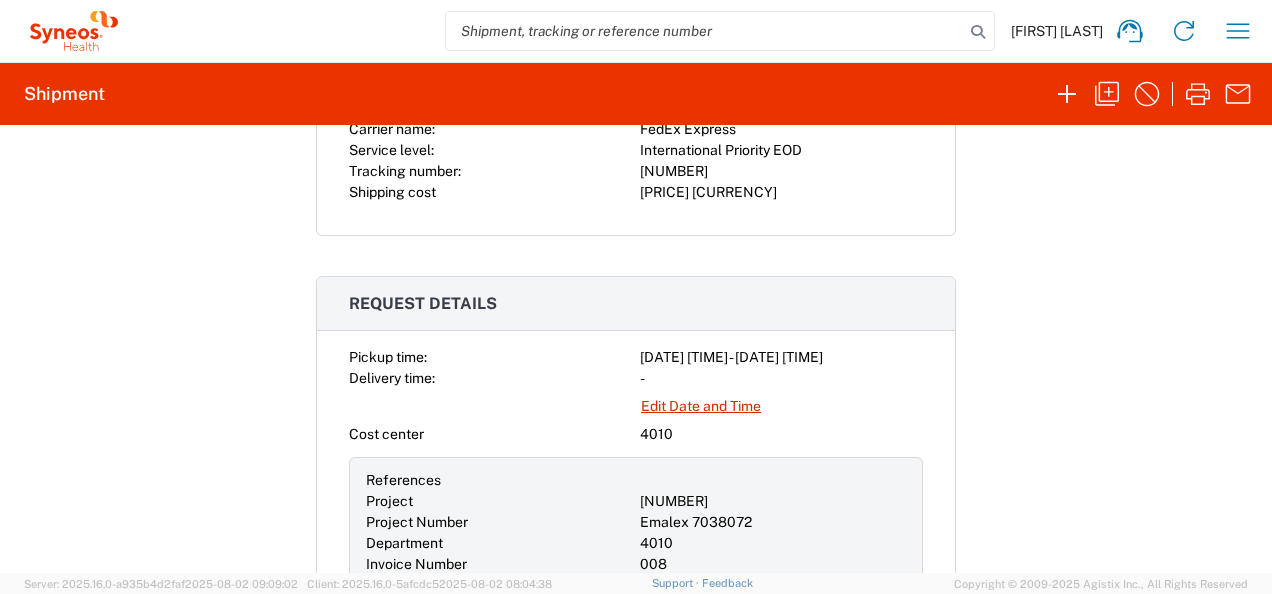 scroll, scrollTop: 0, scrollLeft: 0, axis: both 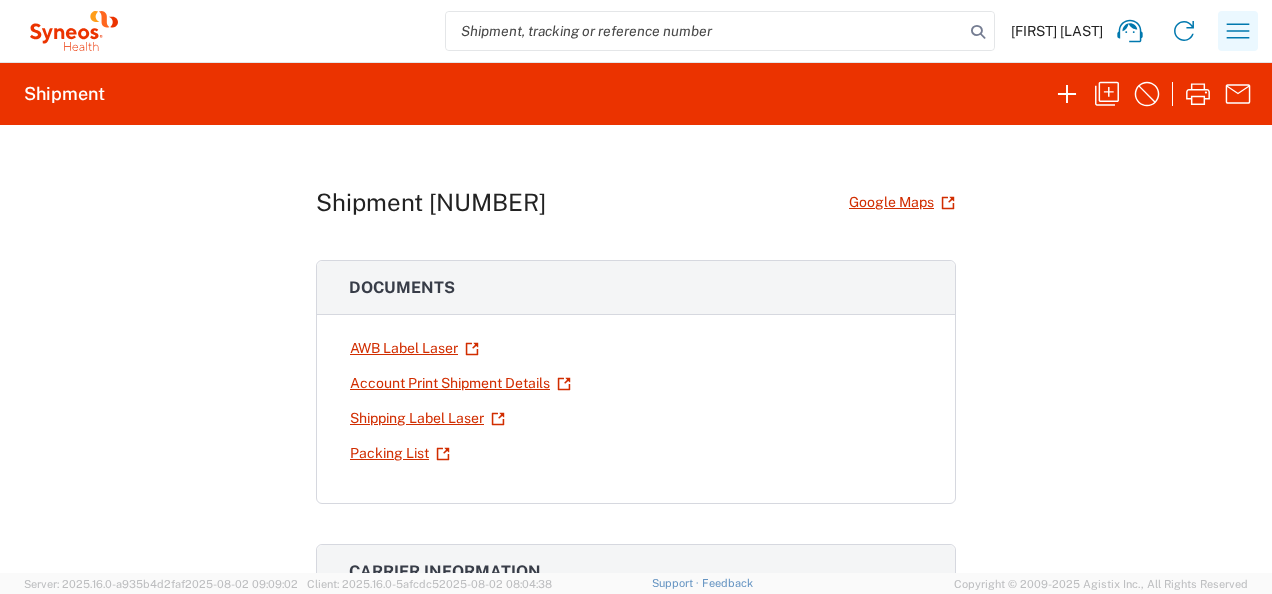 click 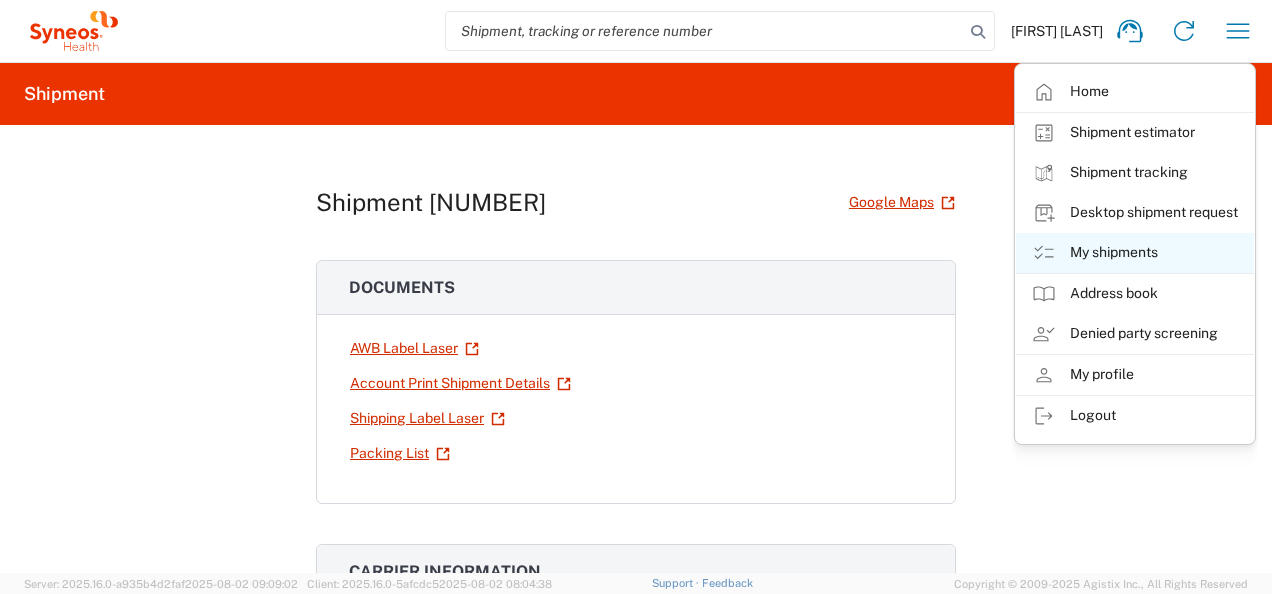 click on "My shipments" 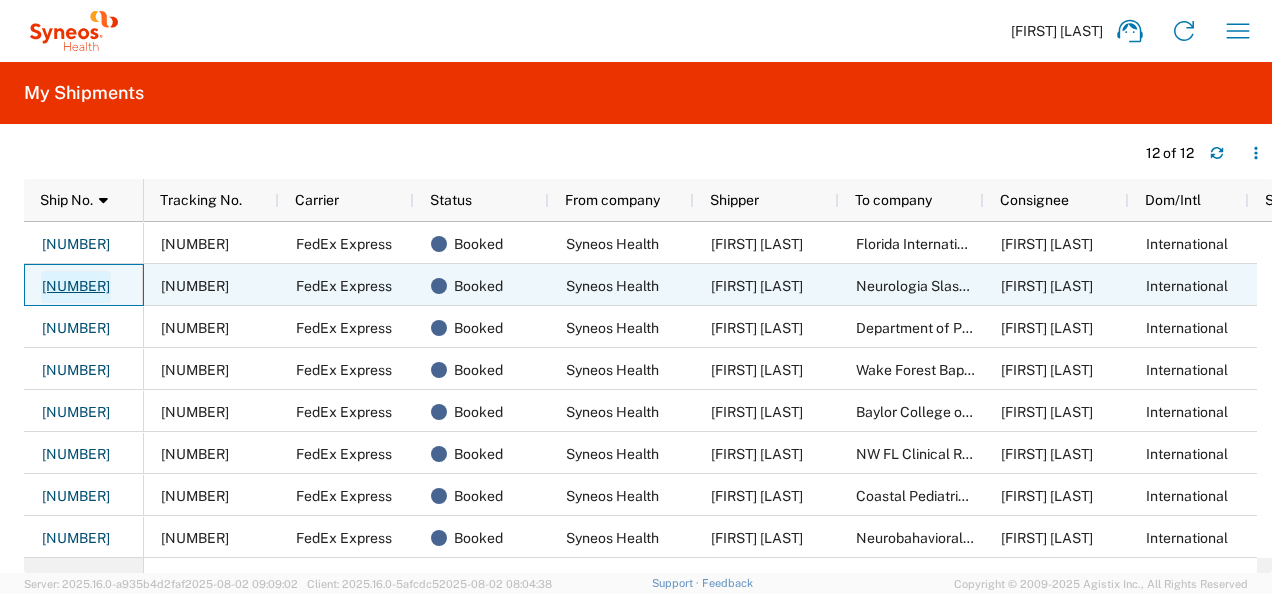 click on "56345514" 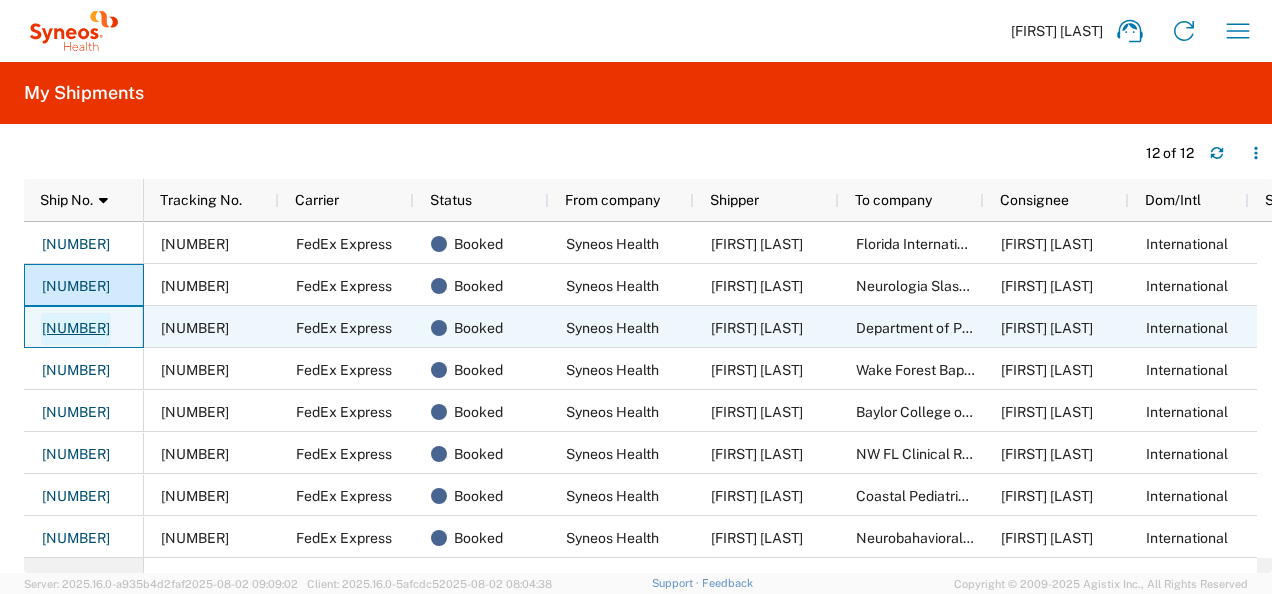 click on "56344998" 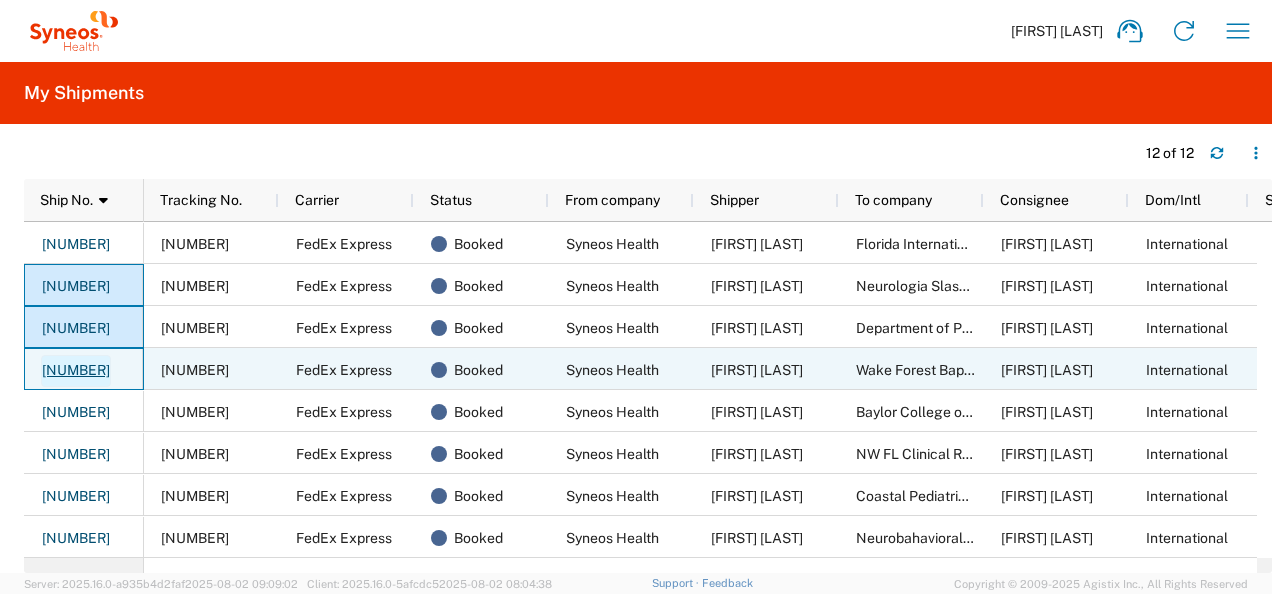 click on "56344719" 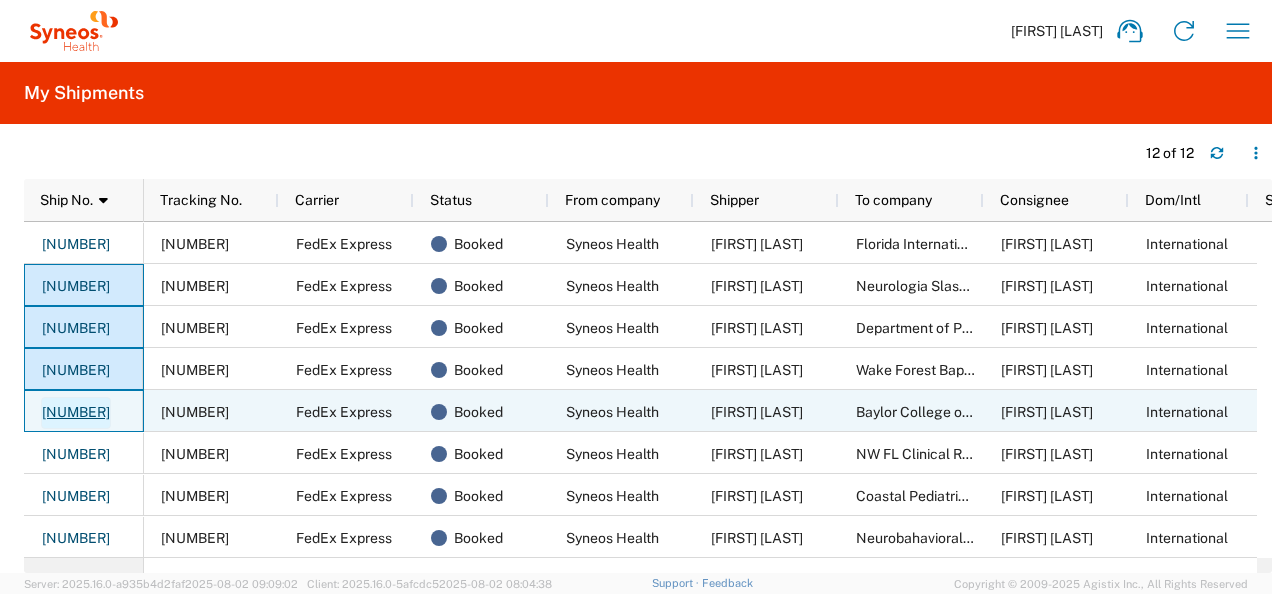 click on "56343298" 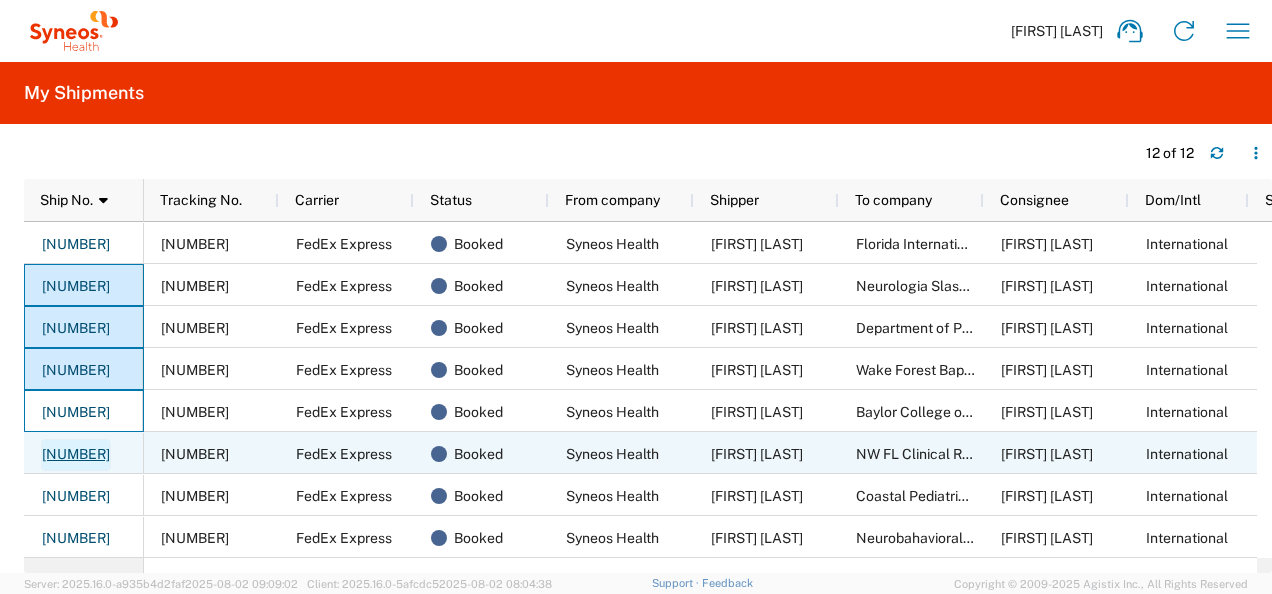 click on "56343218" 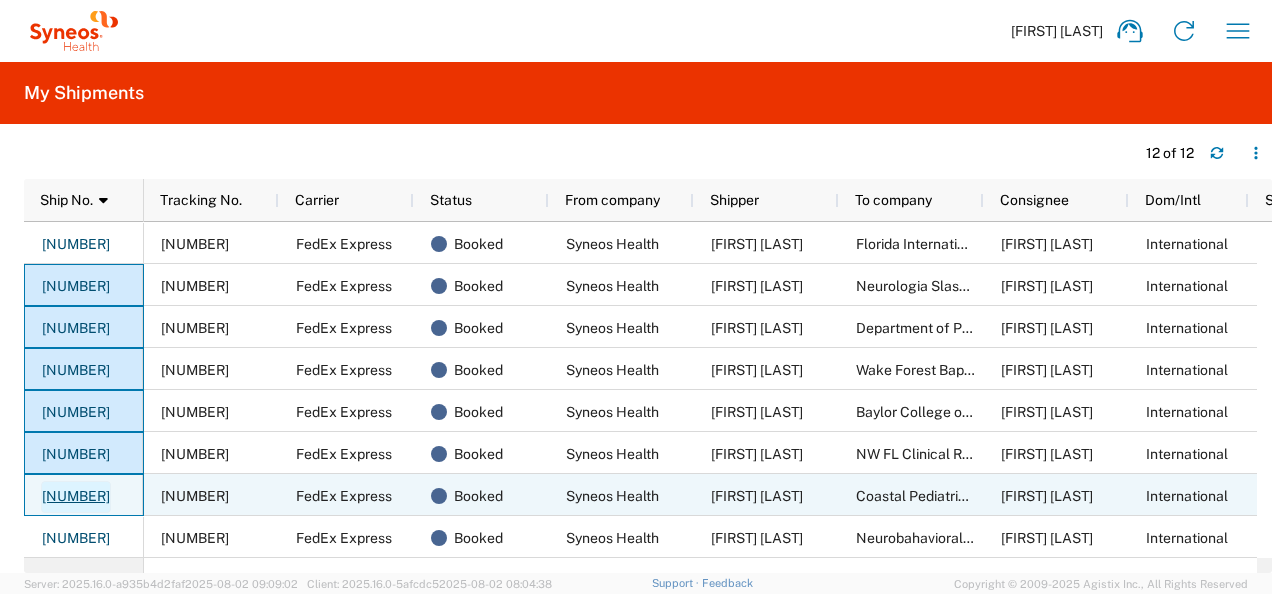click on "56343181" 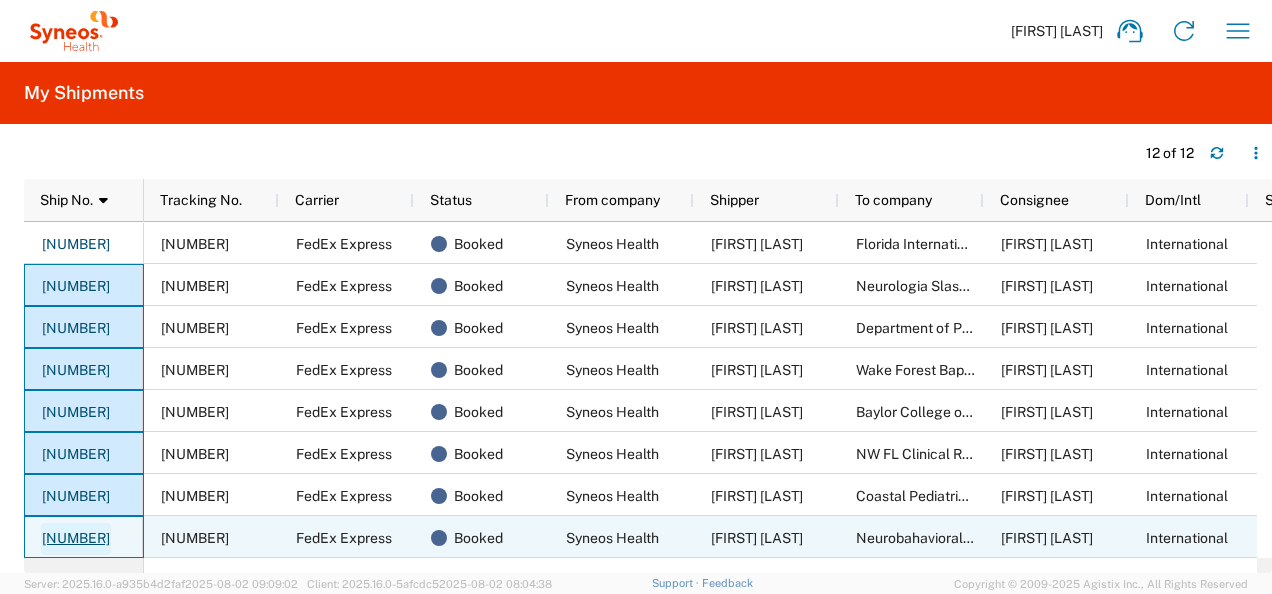 click on "56342201" 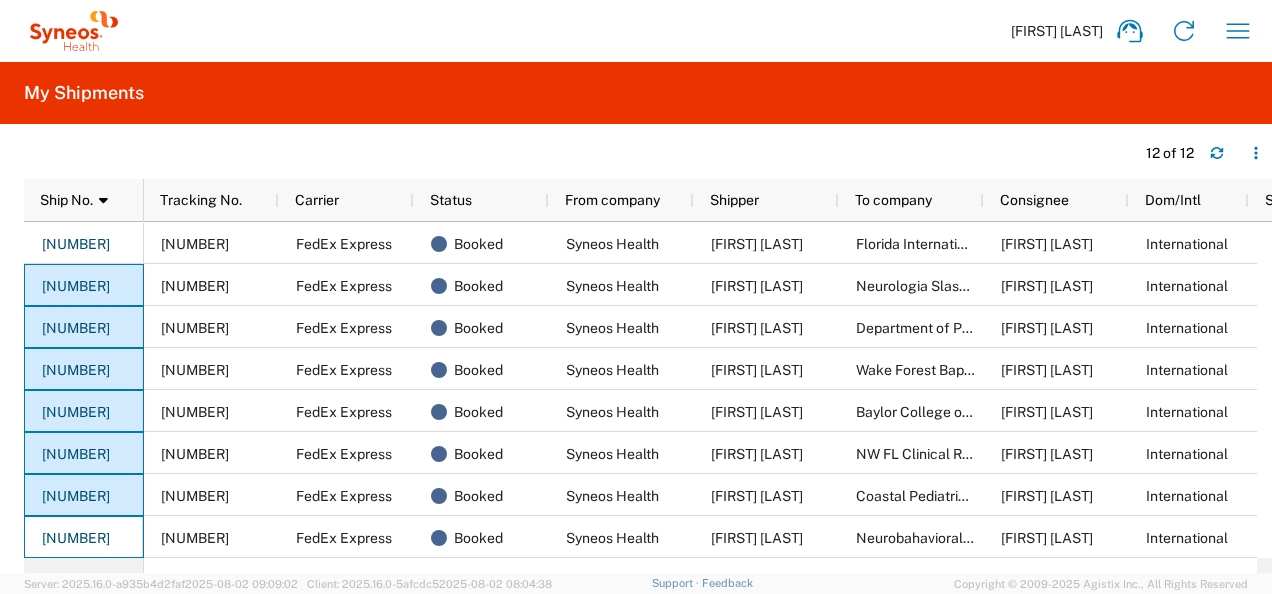 scroll, scrollTop: 16, scrollLeft: 0, axis: vertical 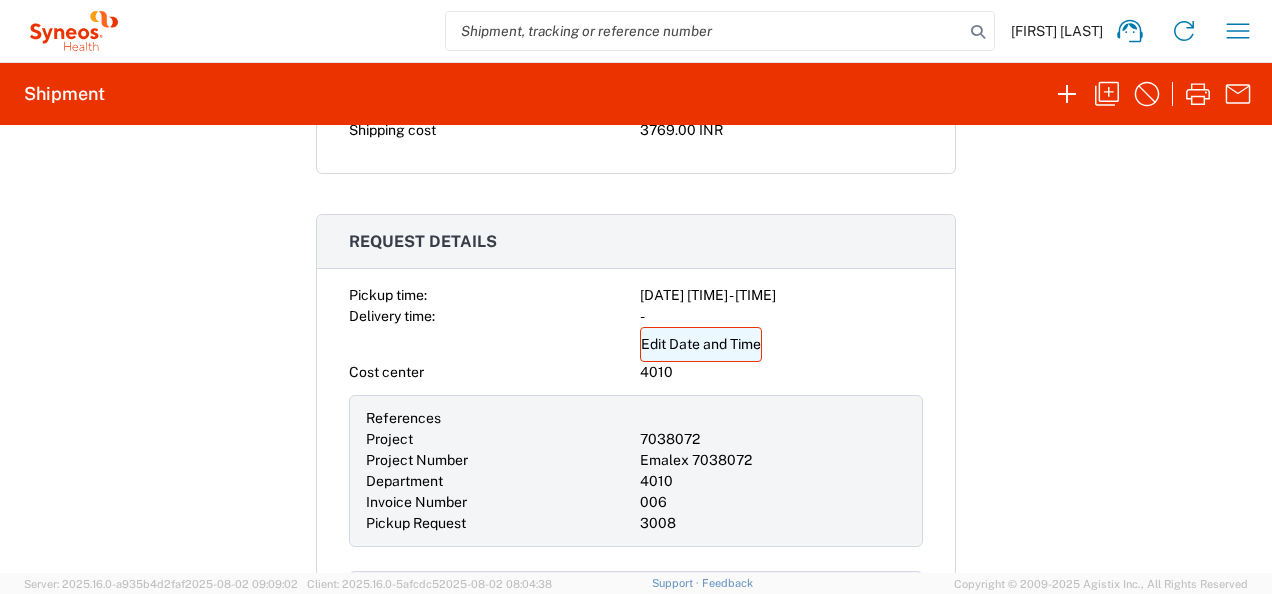click on "Edit Date and Time" 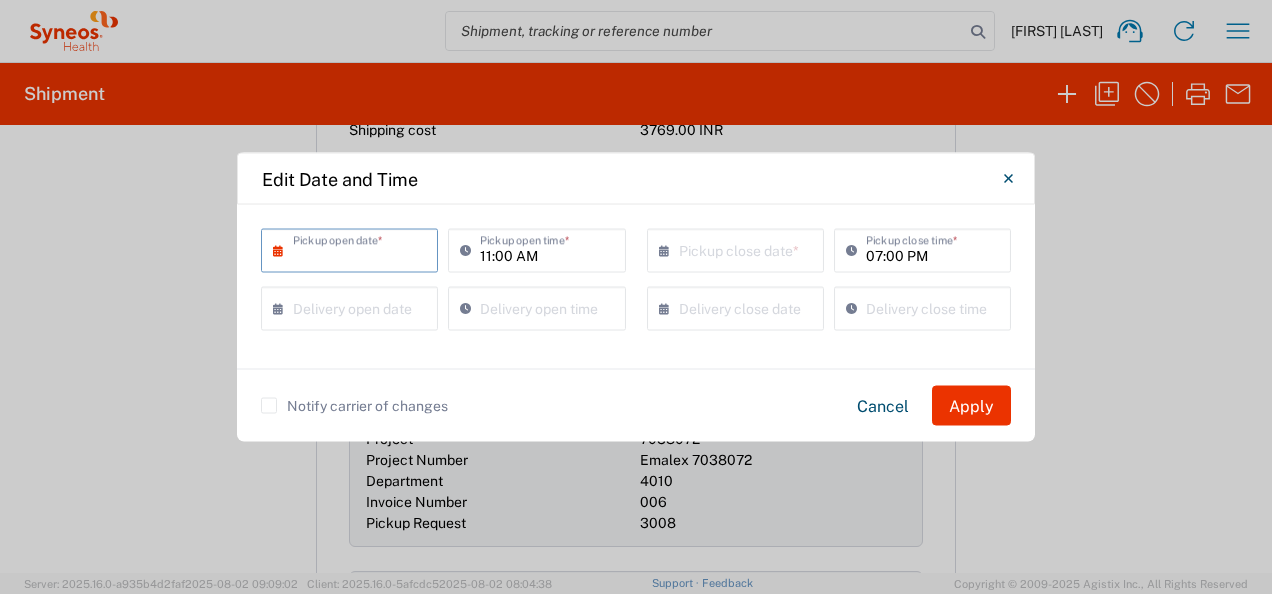 click at bounding box center (354, 249) 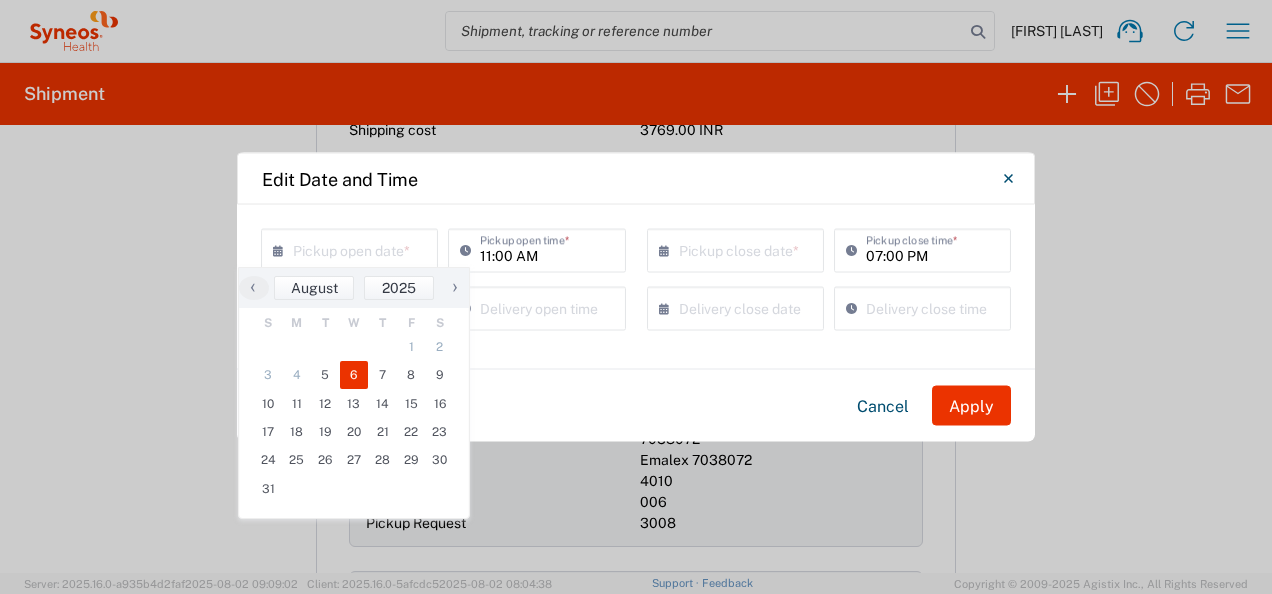click on "6" 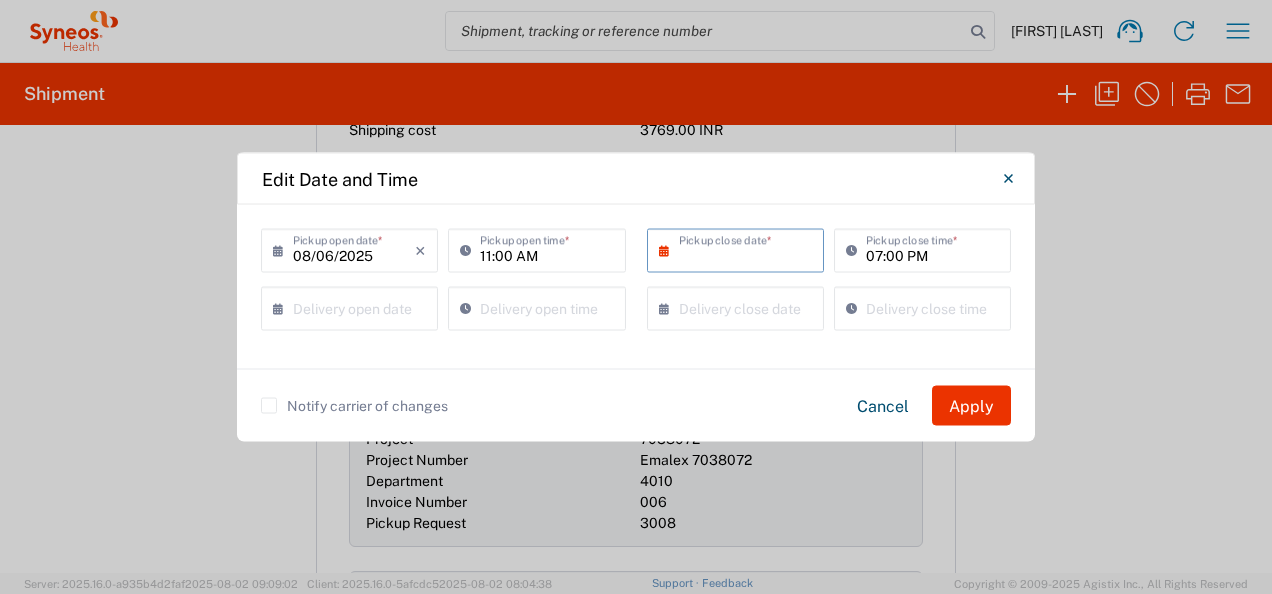 click at bounding box center [740, 249] 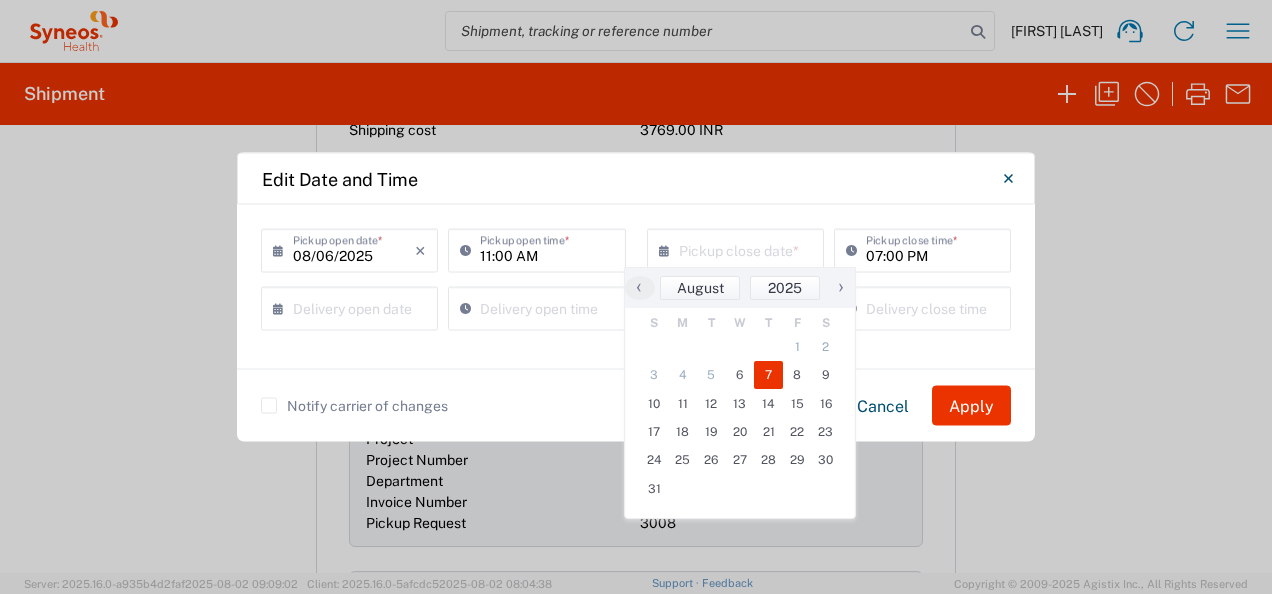 click on "7" 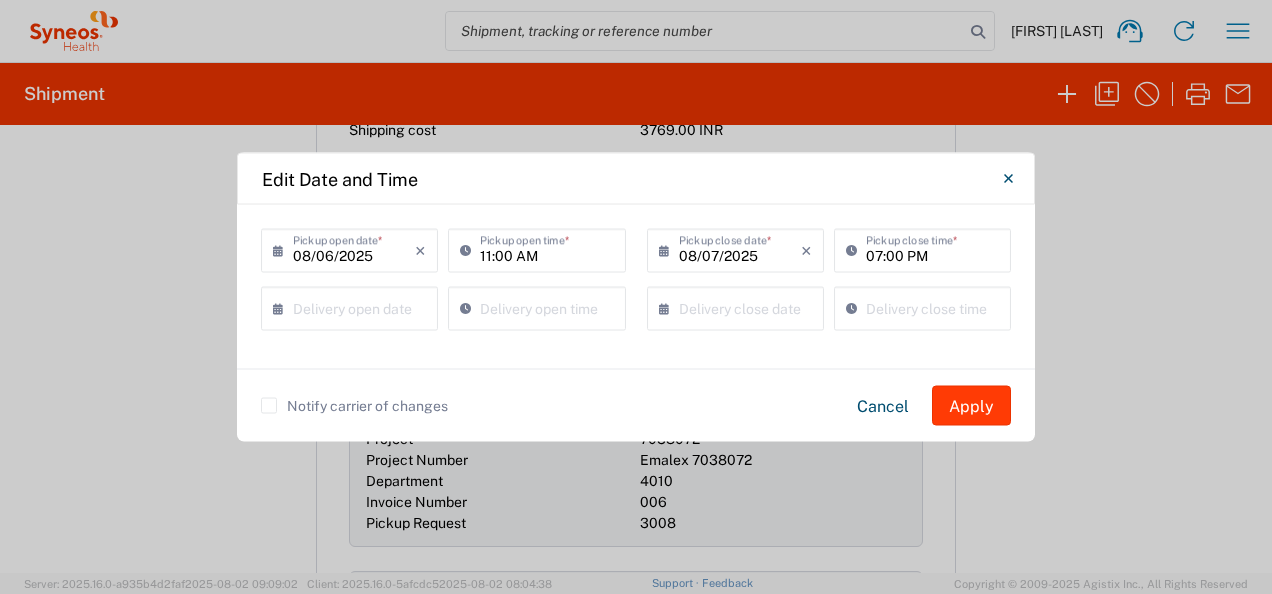 click on "Apply" 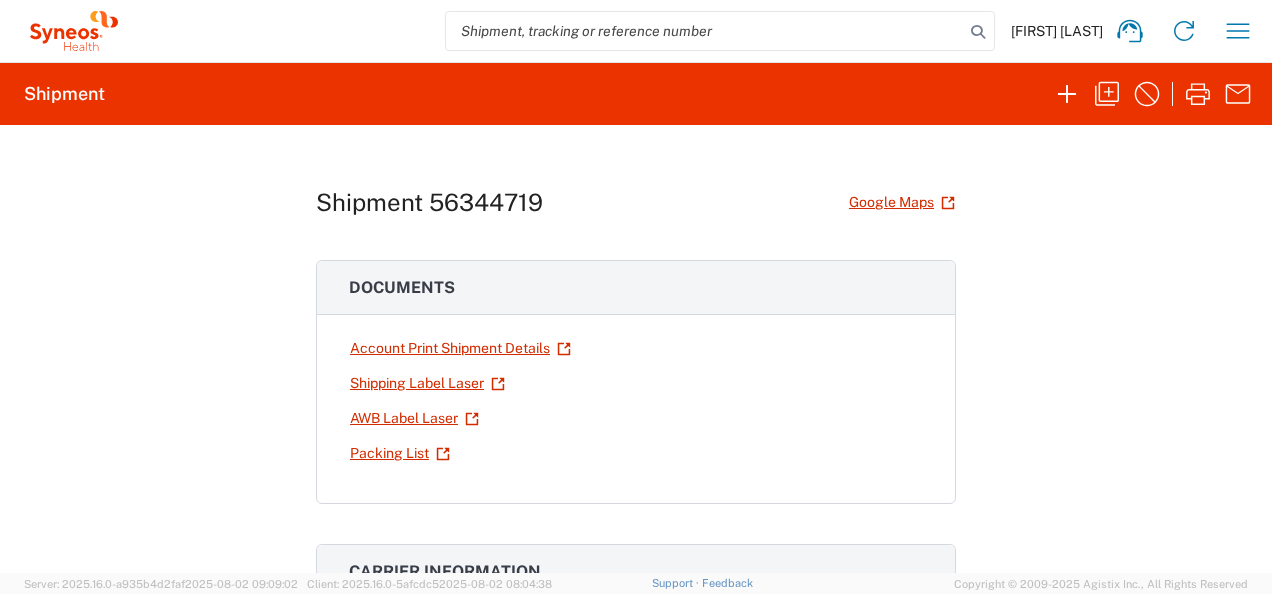 scroll, scrollTop: 0, scrollLeft: 0, axis: both 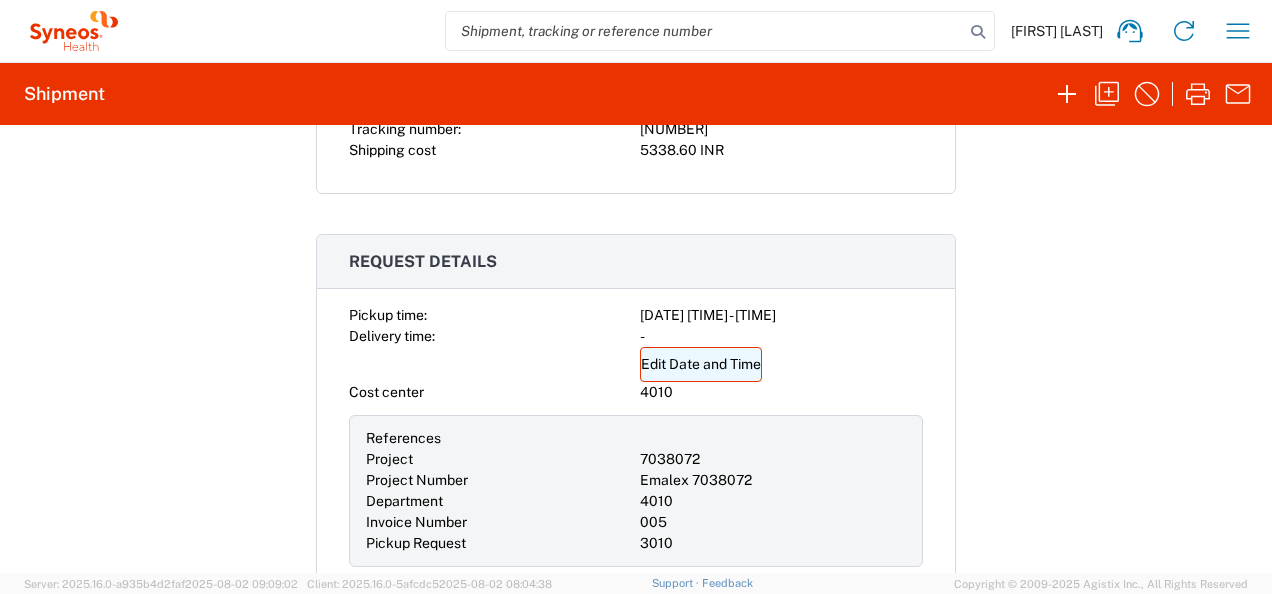 click on "Edit Date and Time" 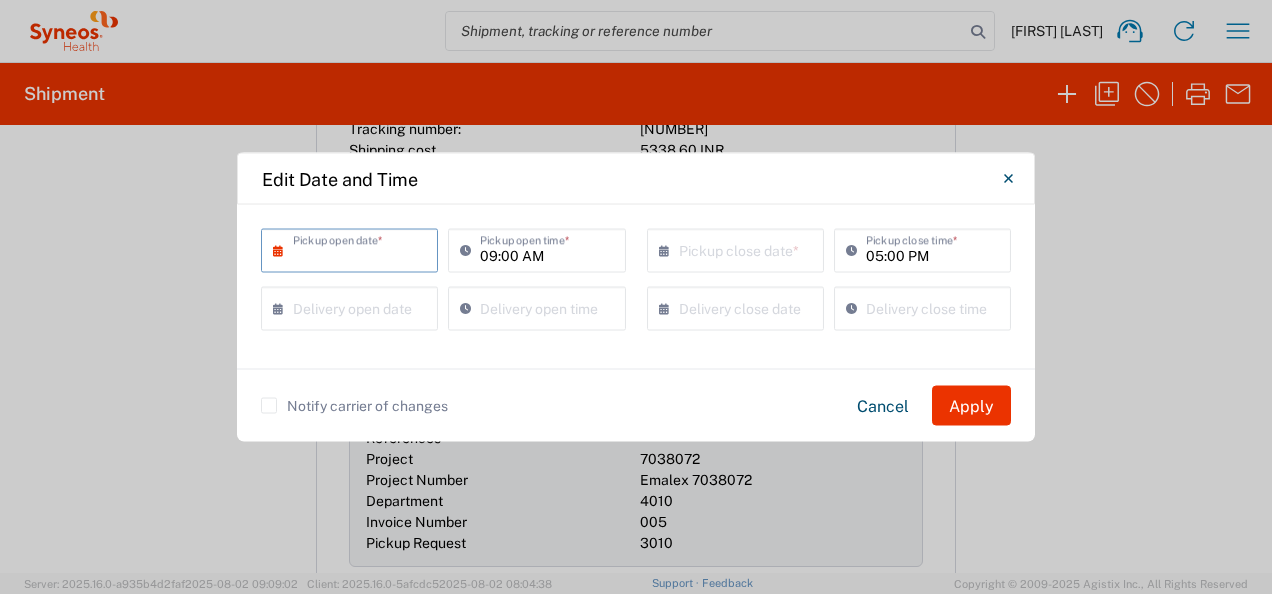click at bounding box center [354, 249] 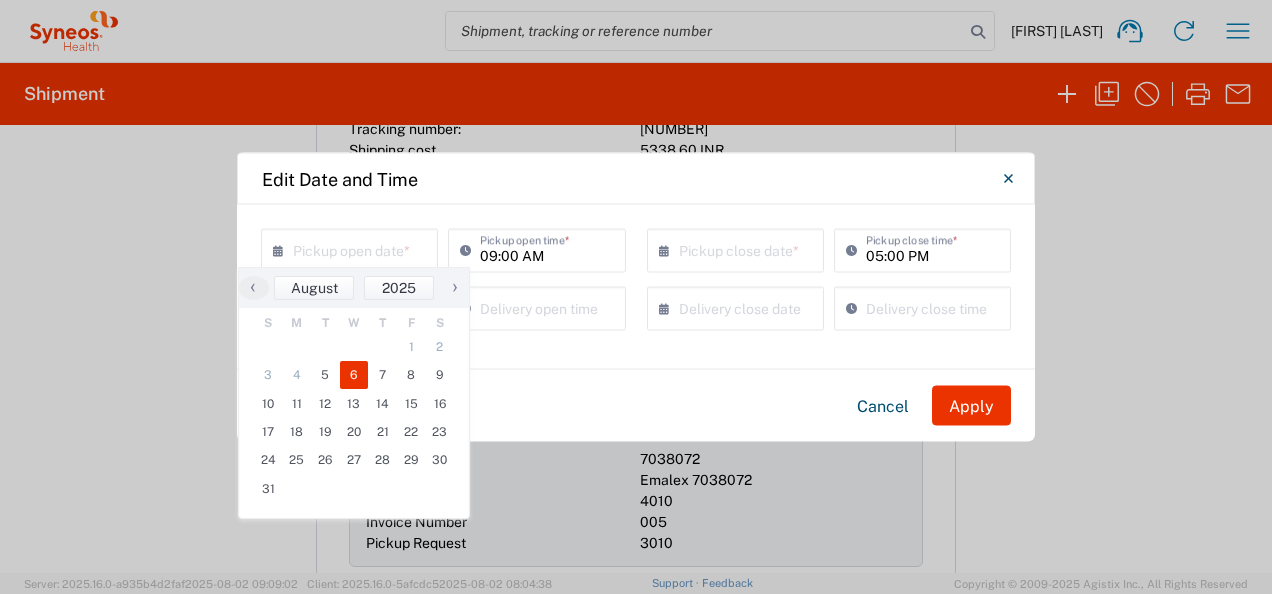 click on "6" 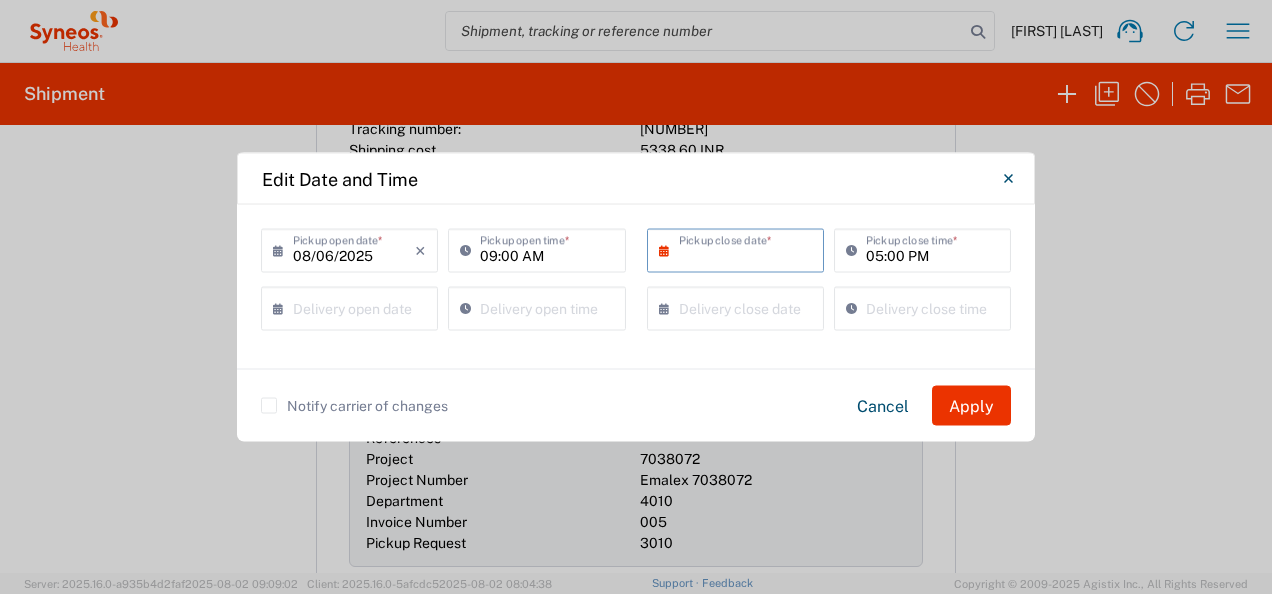 click at bounding box center [740, 249] 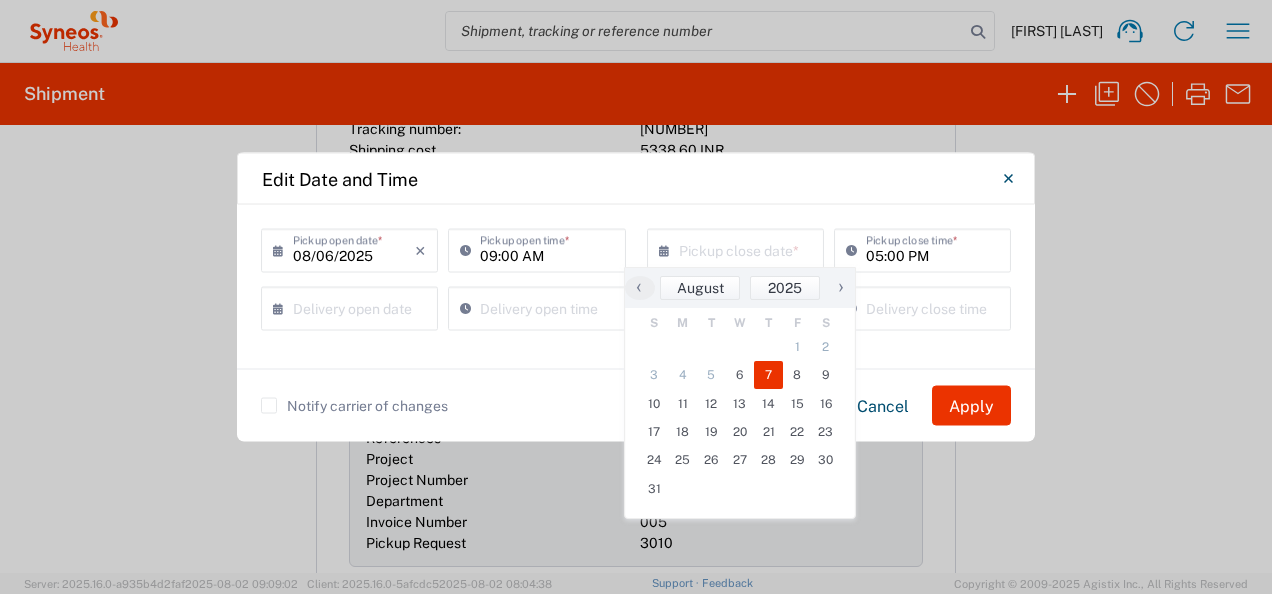 click on "7" 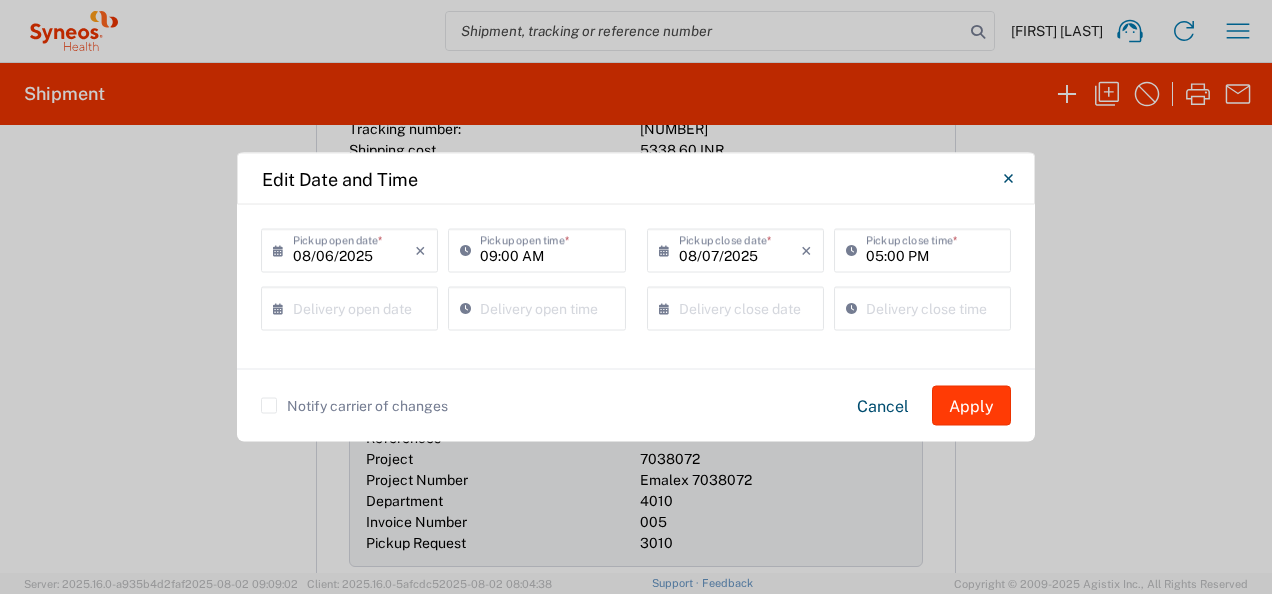 click on "Apply" 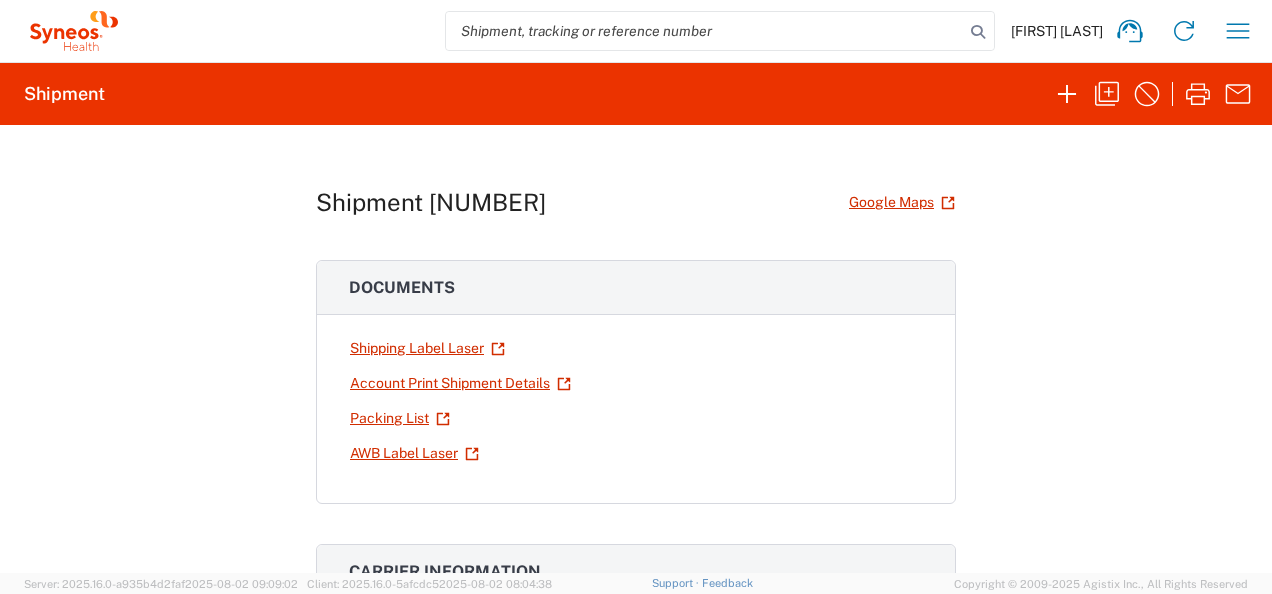 scroll, scrollTop: 0, scrollLeft: 0, axis: both 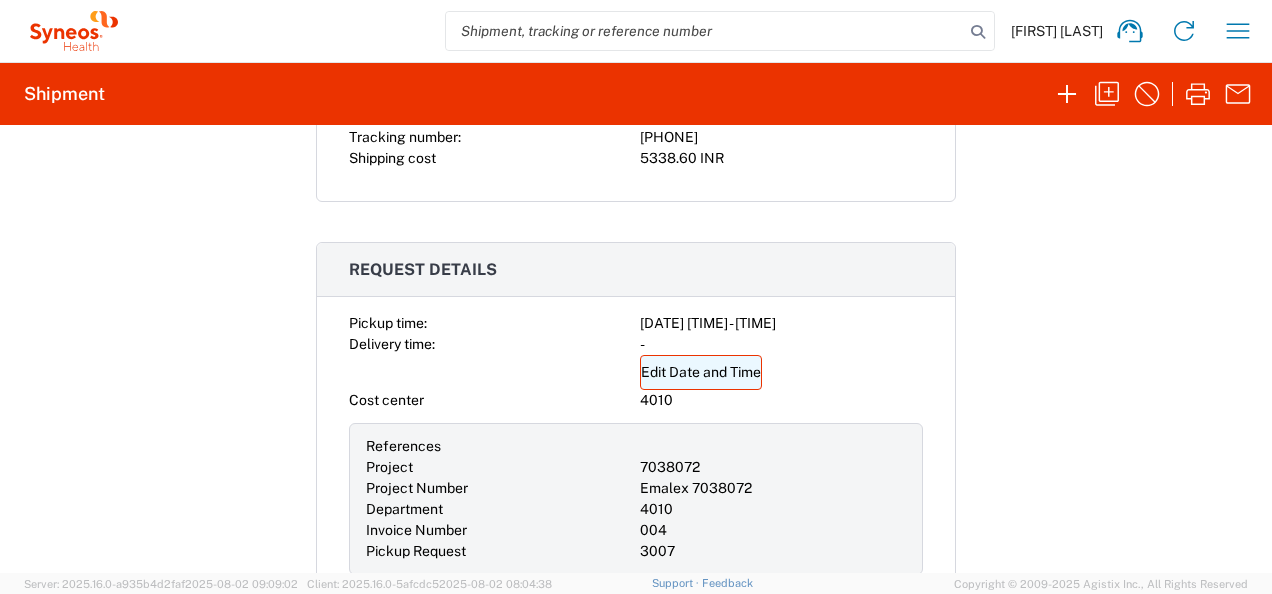 click on "Edit Date and Time" 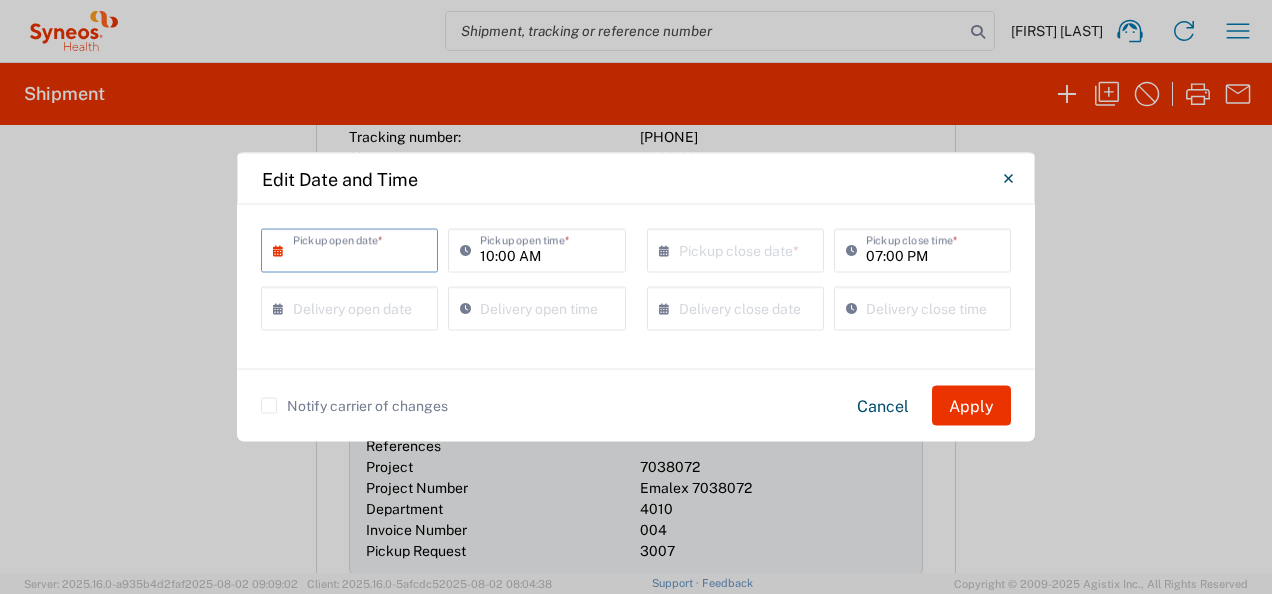 click at bounding box center (354, 249) 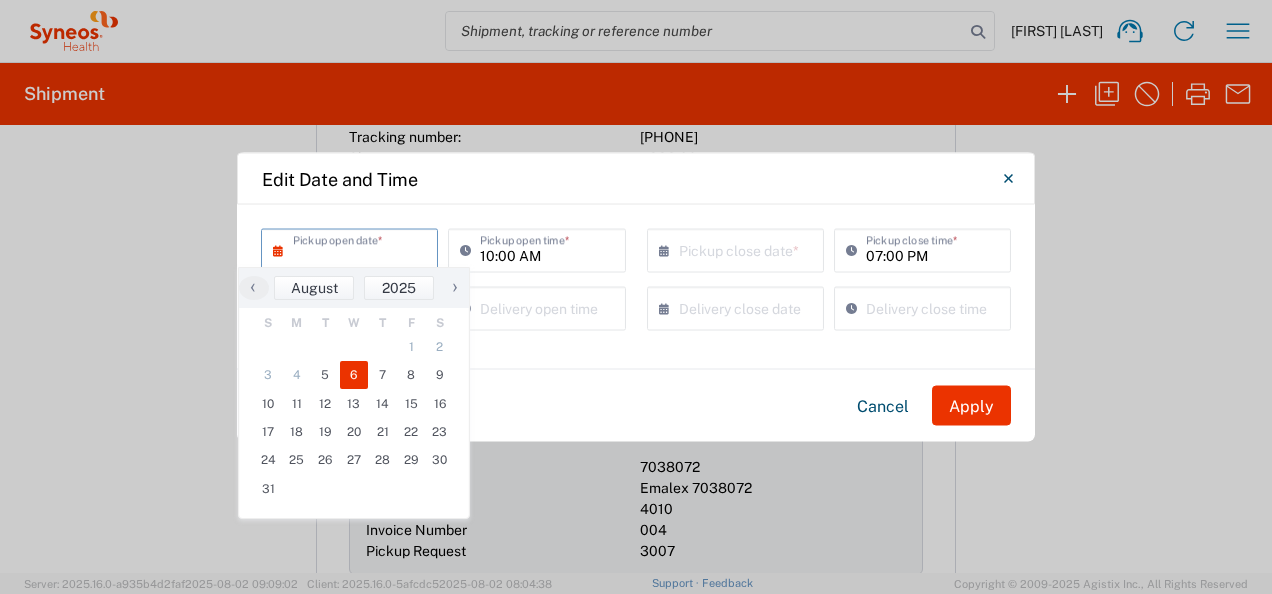click on "6" 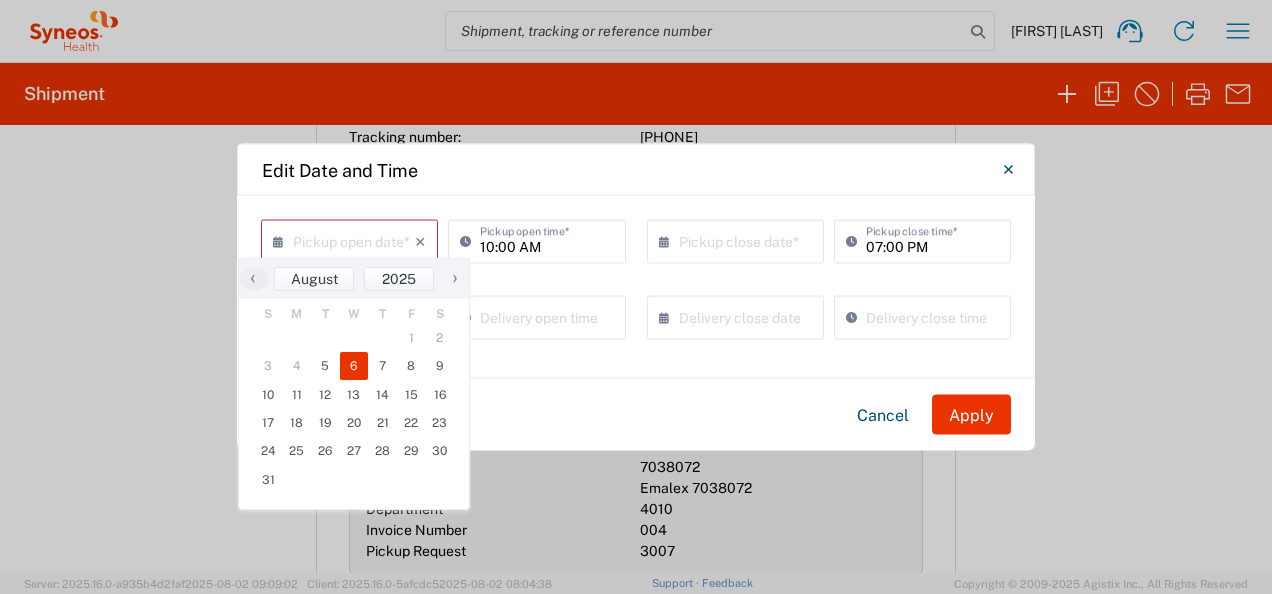 type on "08/06/2025" 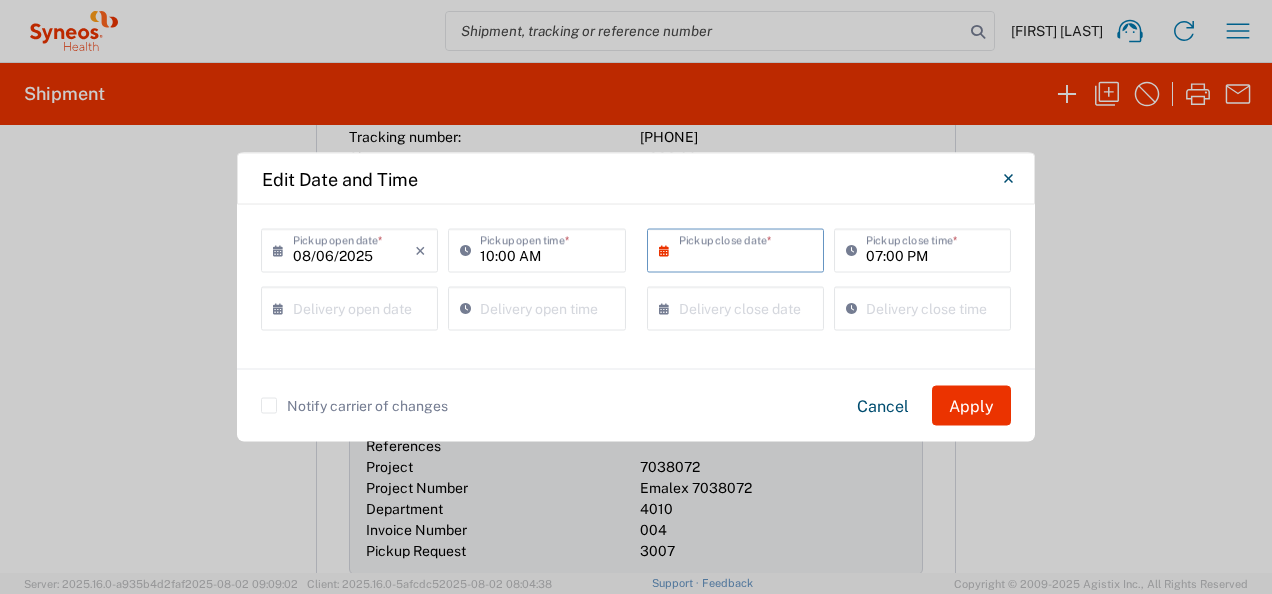 click at bounding box center [740, 249] 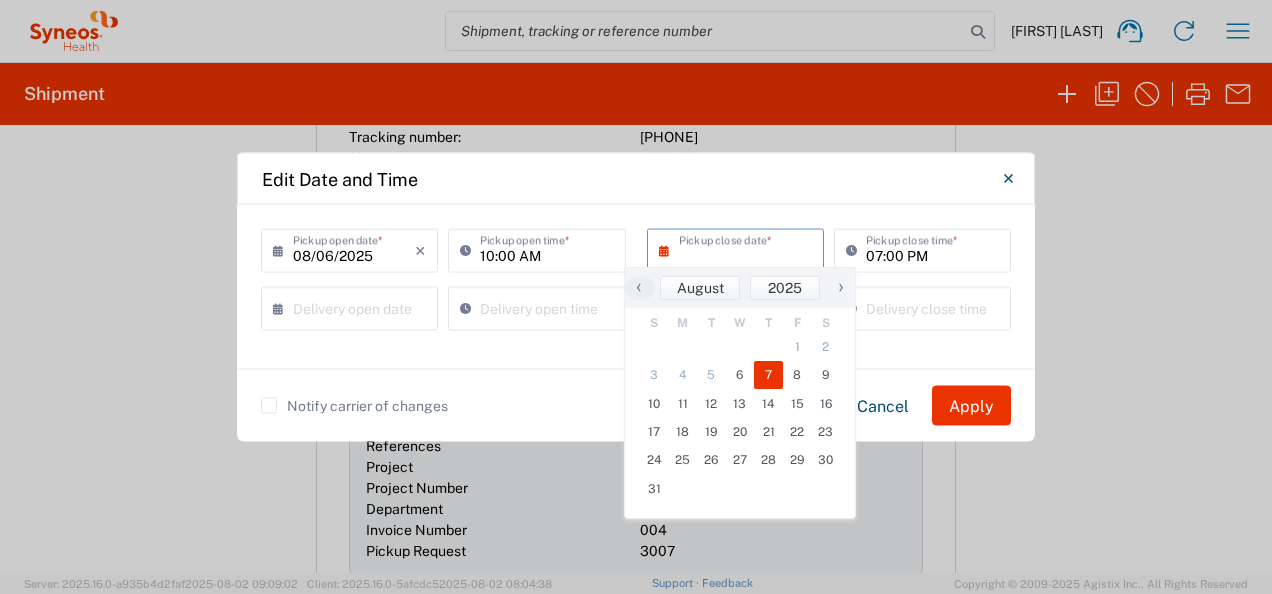 click on "7" 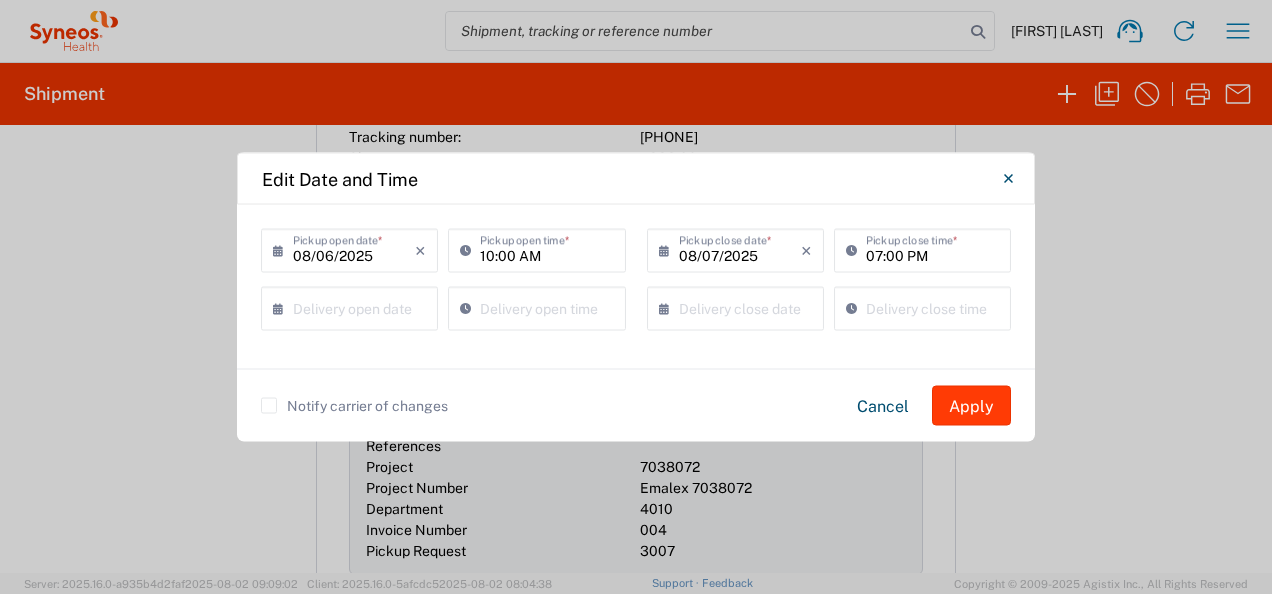 click on "Apply" 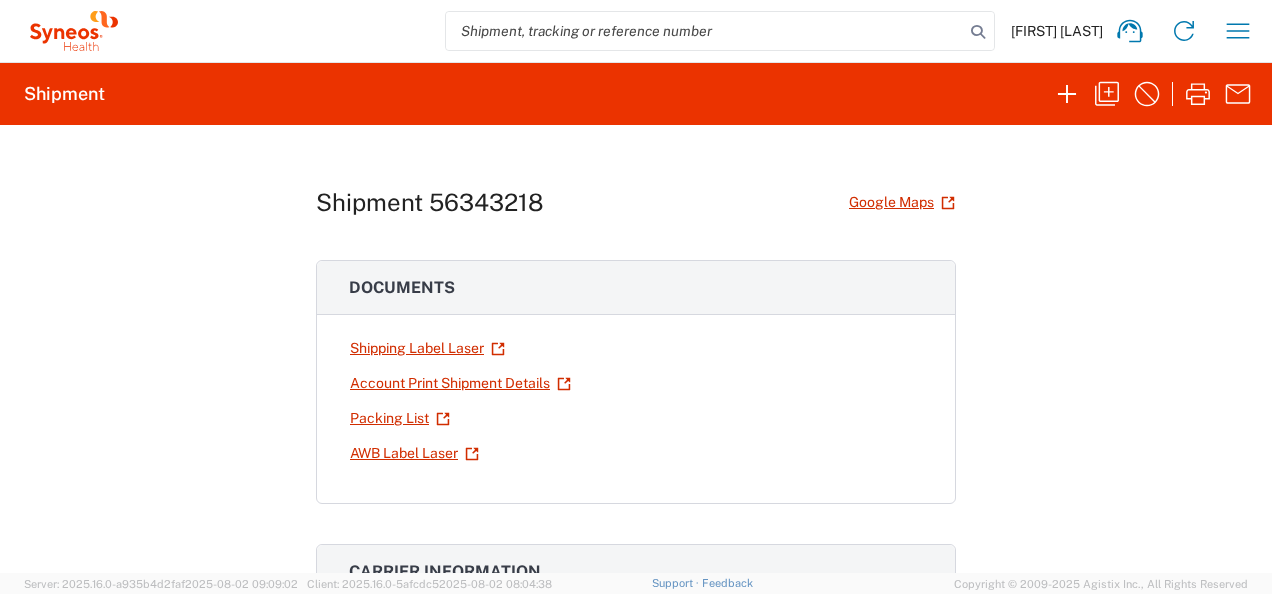 scroll, scrollTop: 0, scrollLeft: 0, axis: both 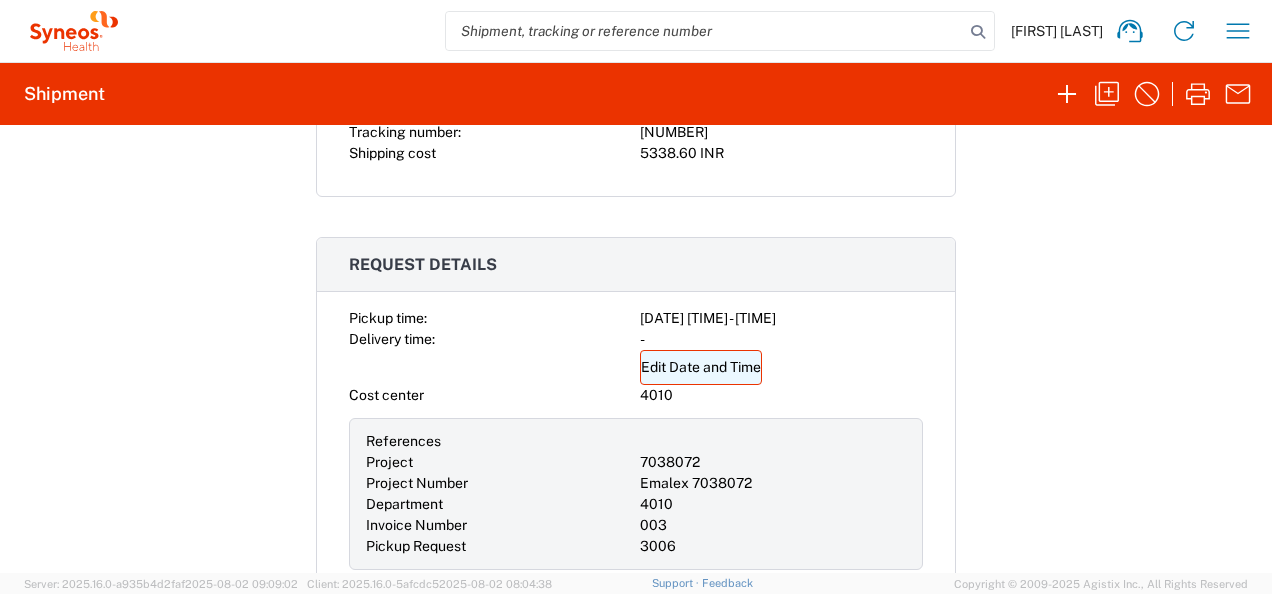 click on "Edit Date and Time" 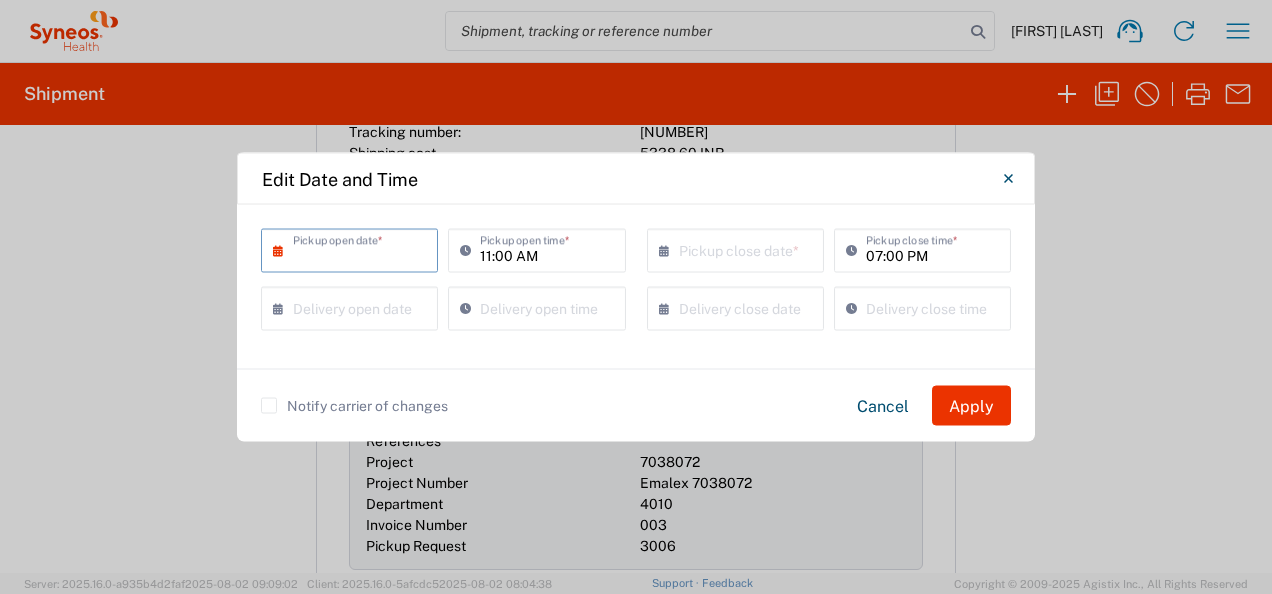 click at bounding box center (354, 249) 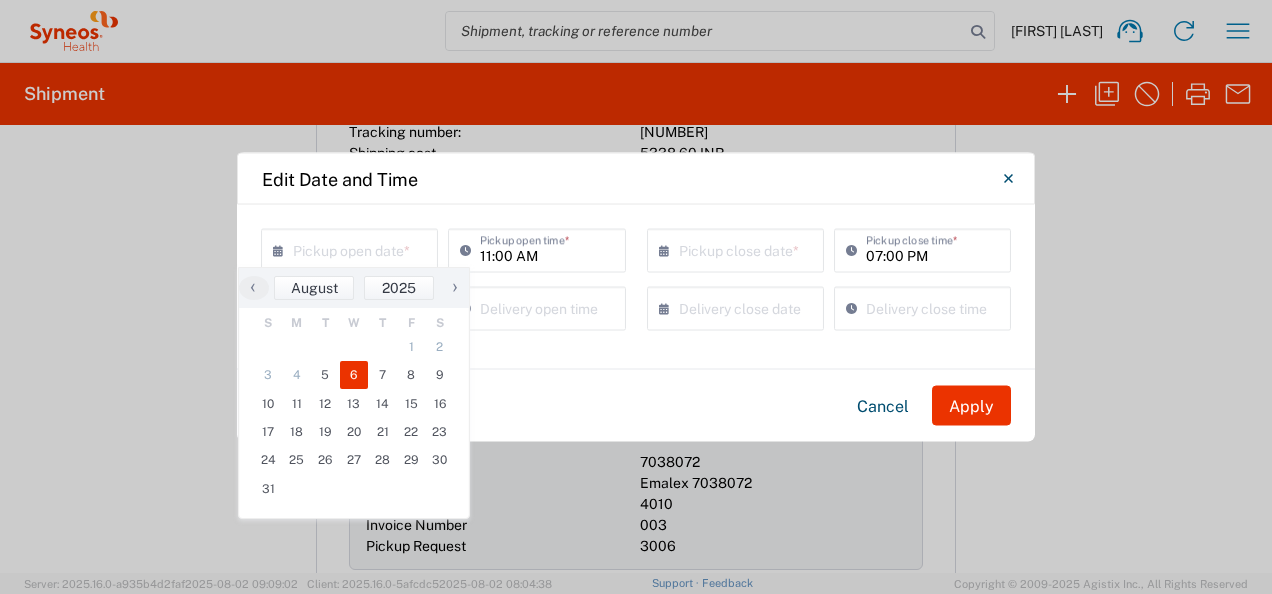 click on "6" 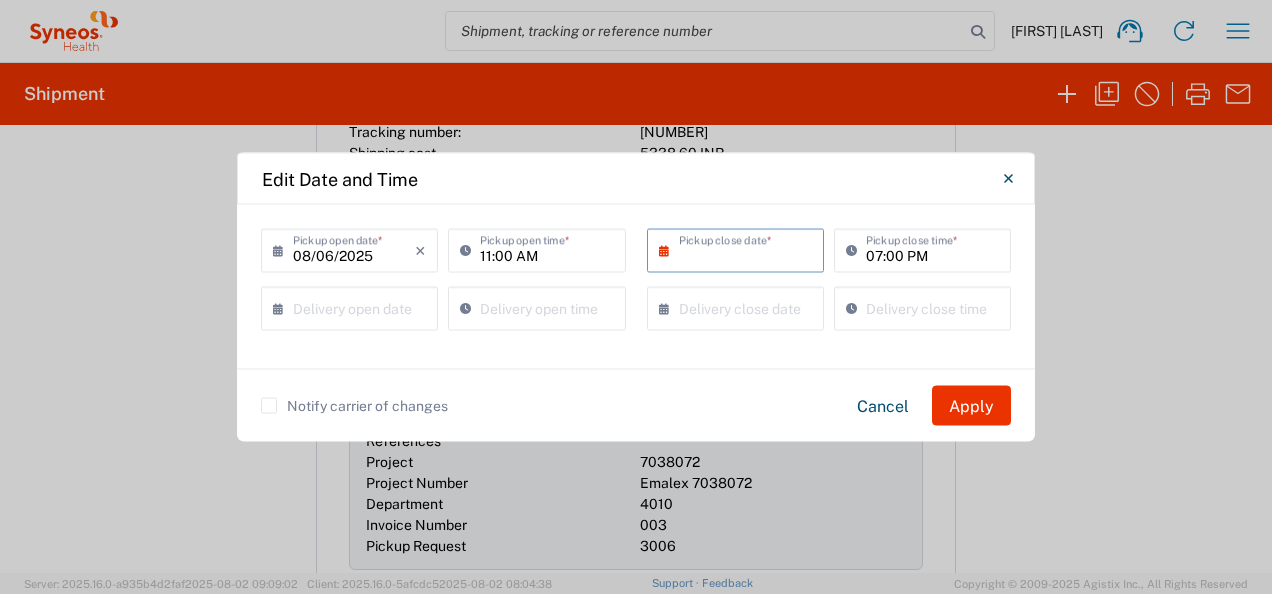 click at bounding box center [740, 249] 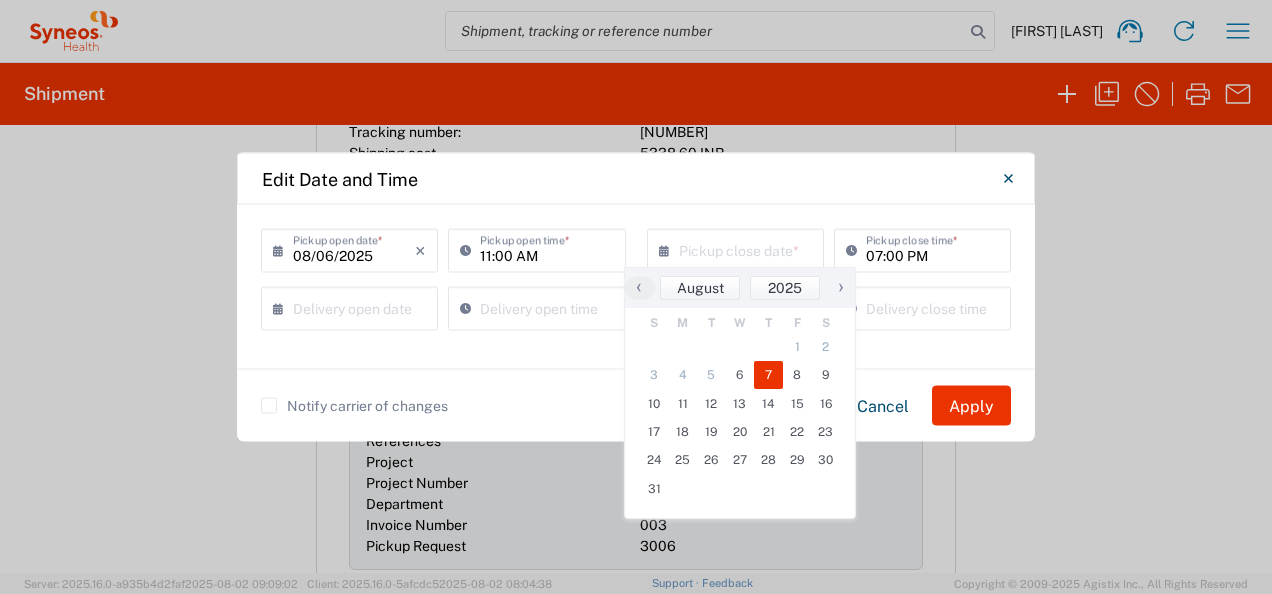 click on "7" 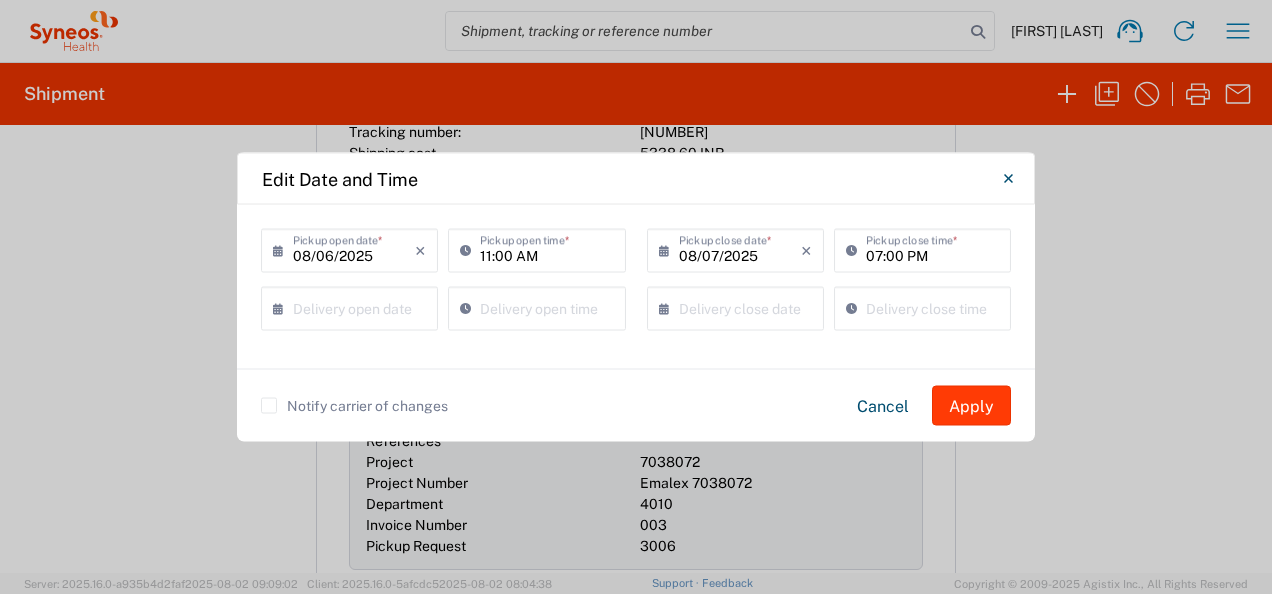 click on "Apply" 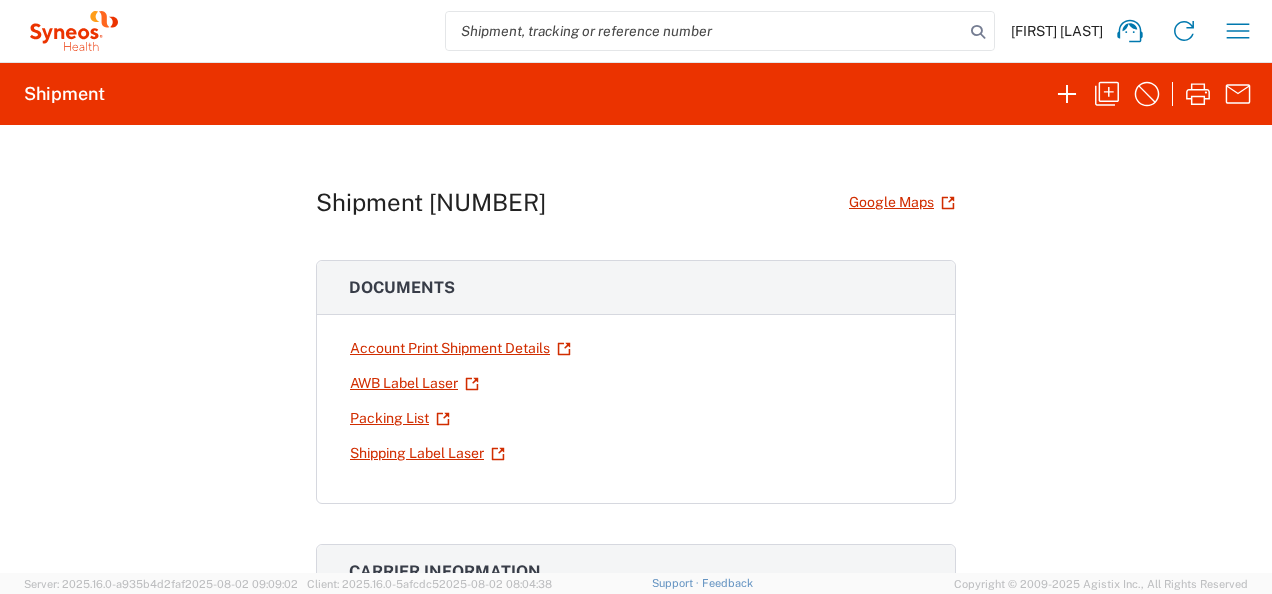 scroll, scrollTop: 0, scrollLeft: 0, axis: both 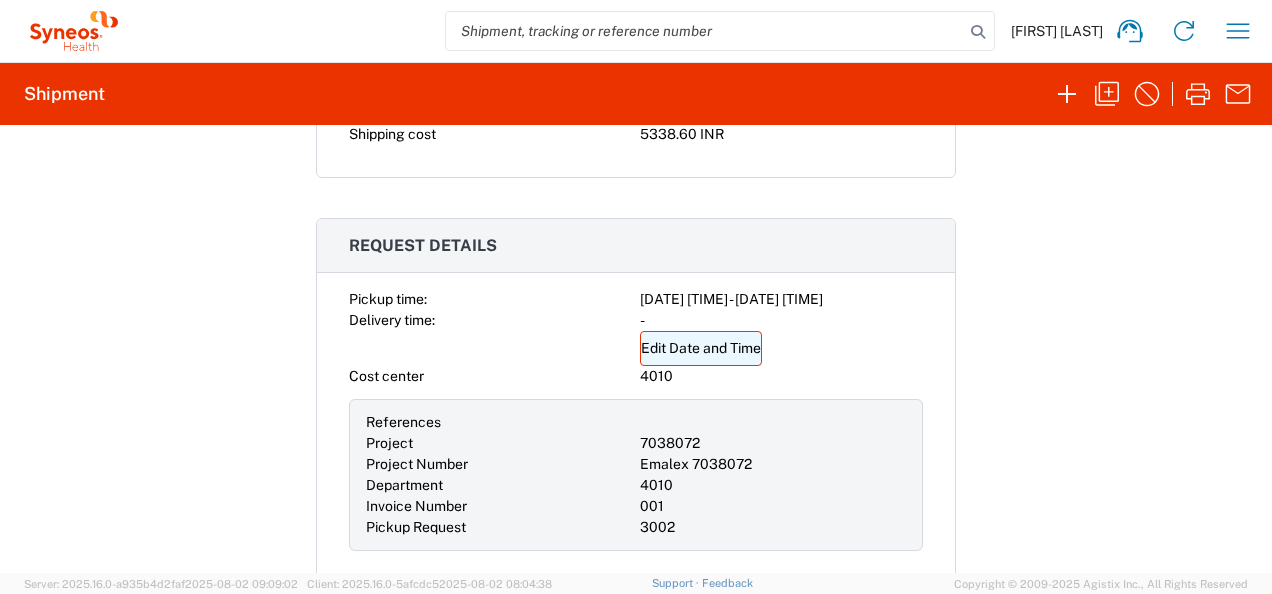click on "Edit Date and Time" 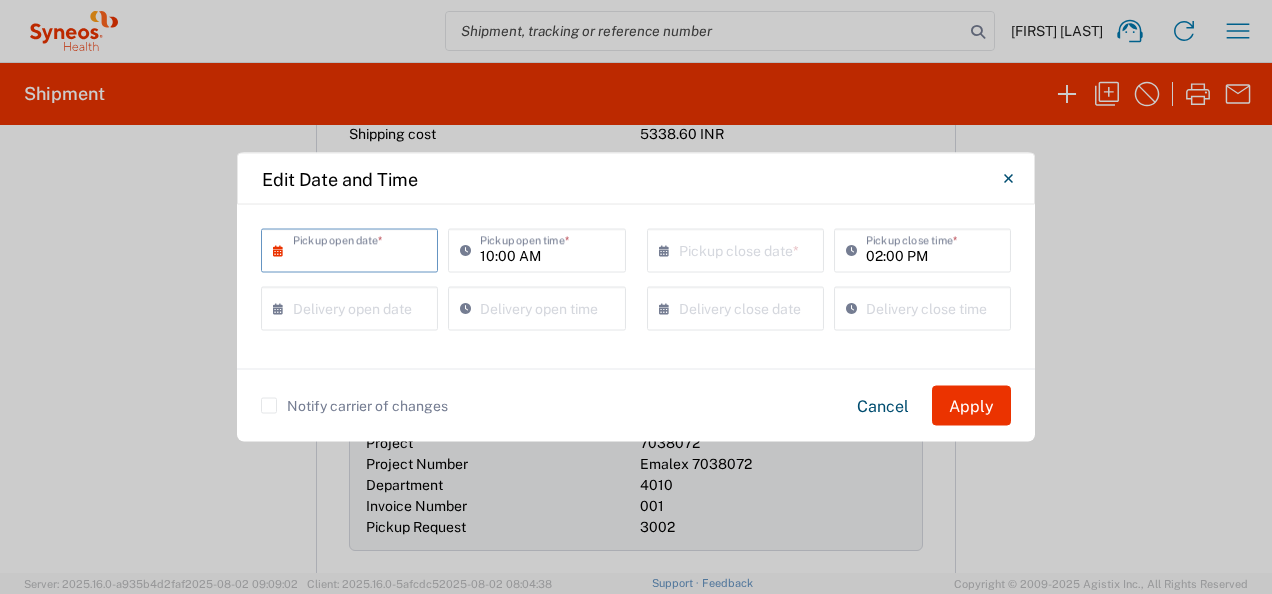 click at bounding box center [354, 249] 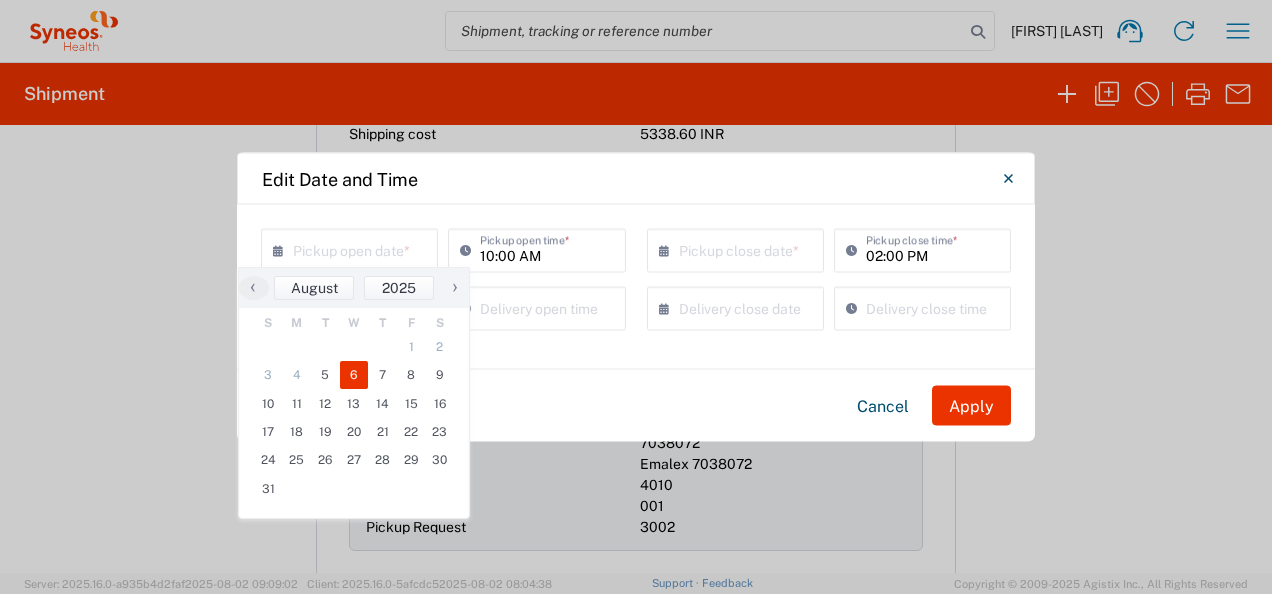 click on "6" 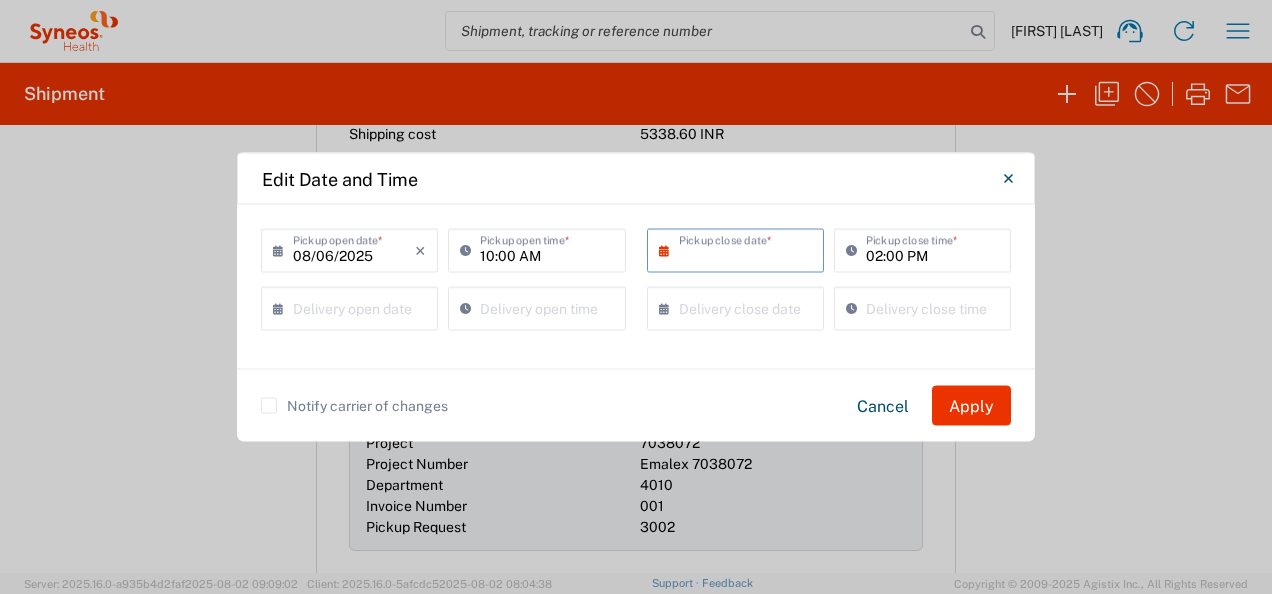 click at bounding box center [740, 249] 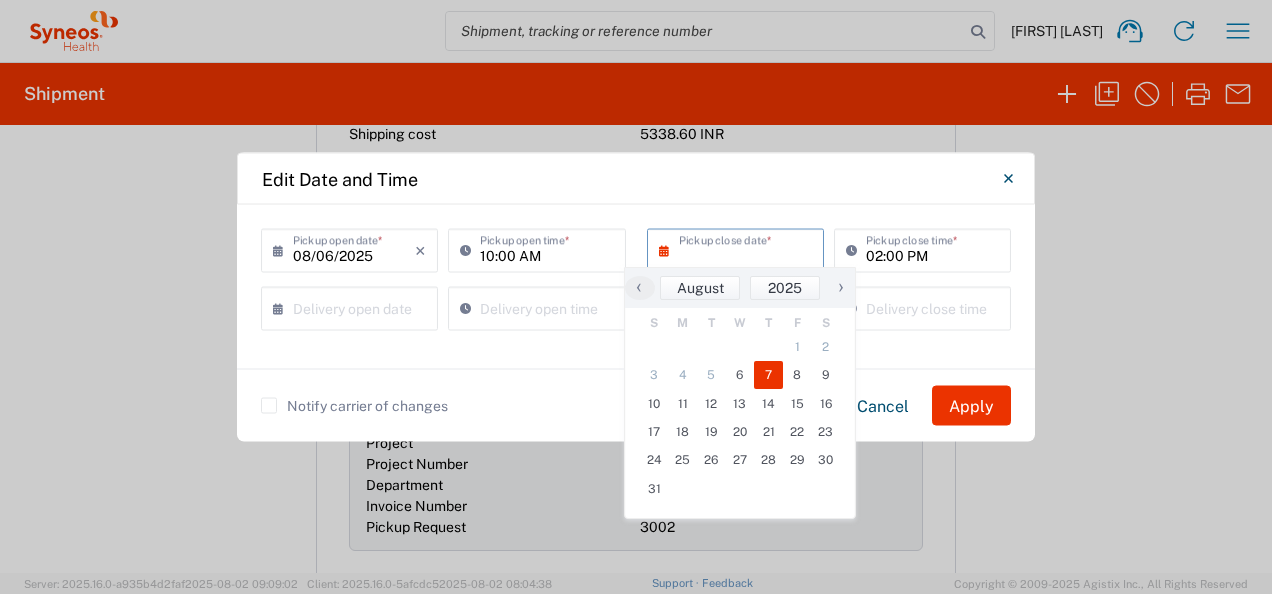 click on "7" 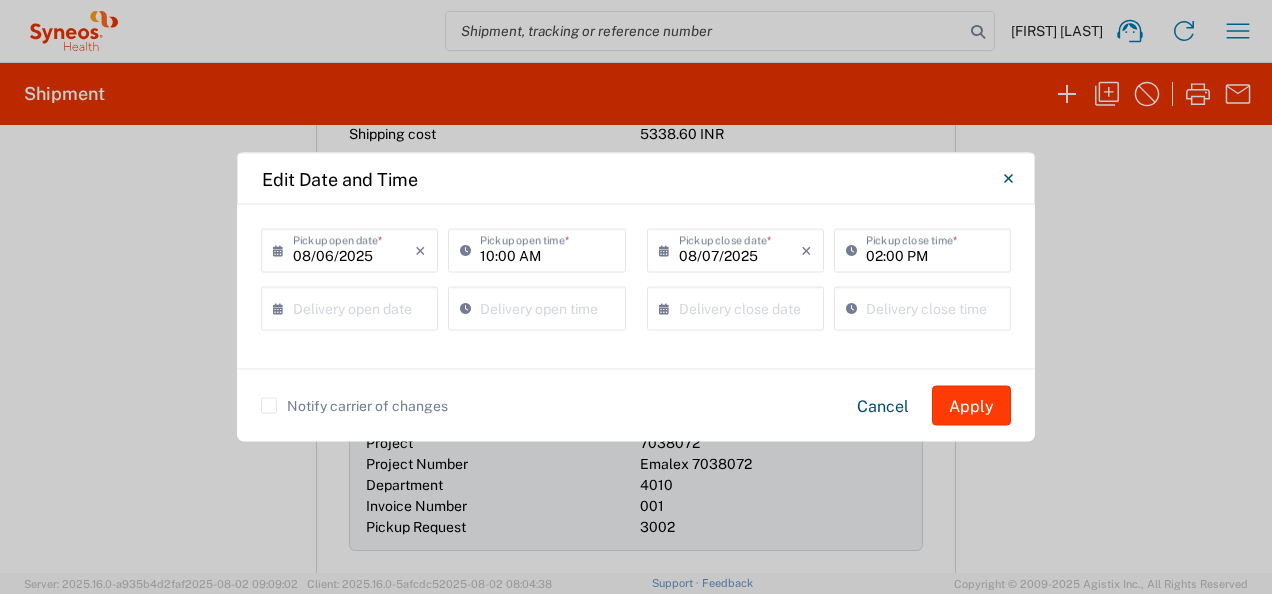 click on "Apply" 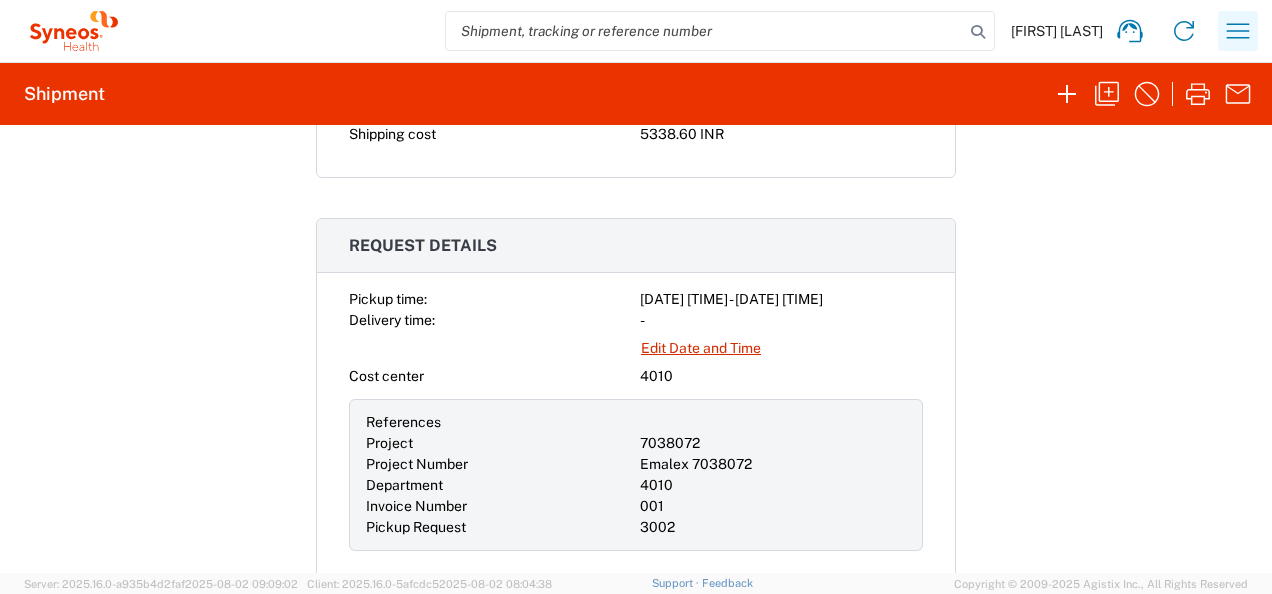 click 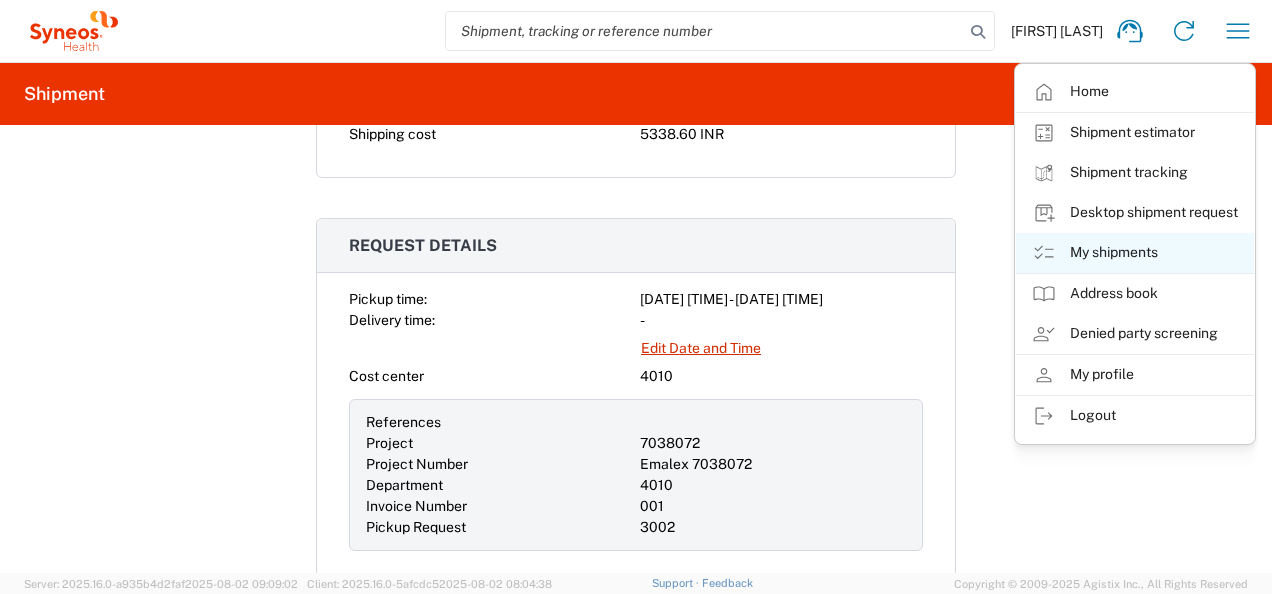 click on "My shipments" 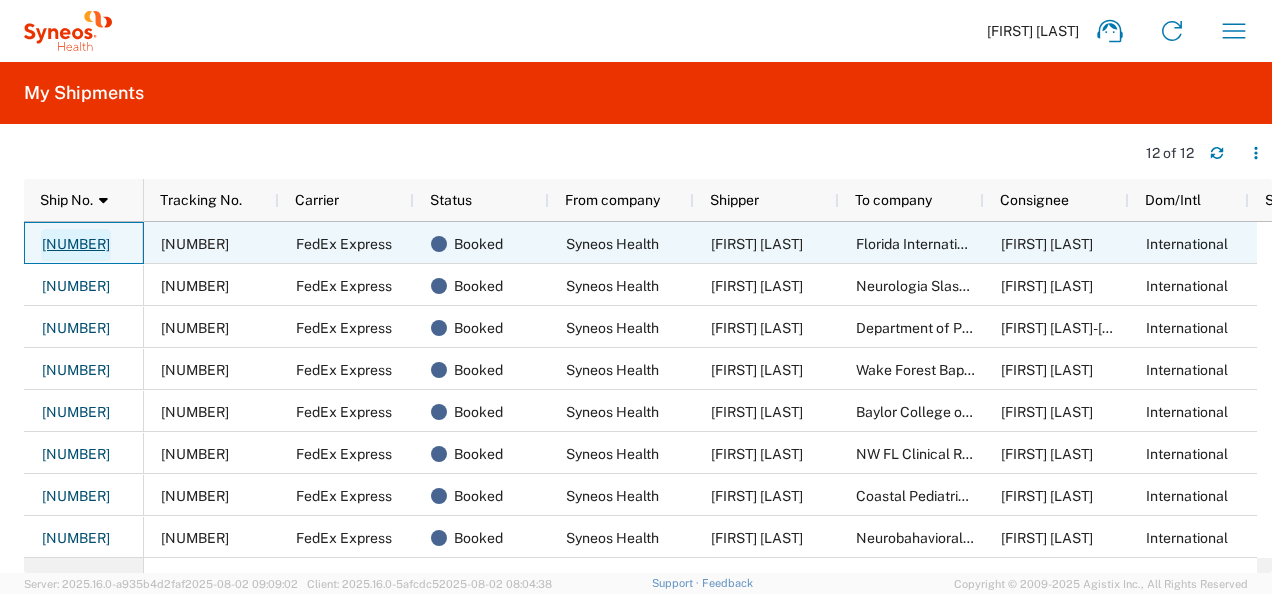 click on "56345806" 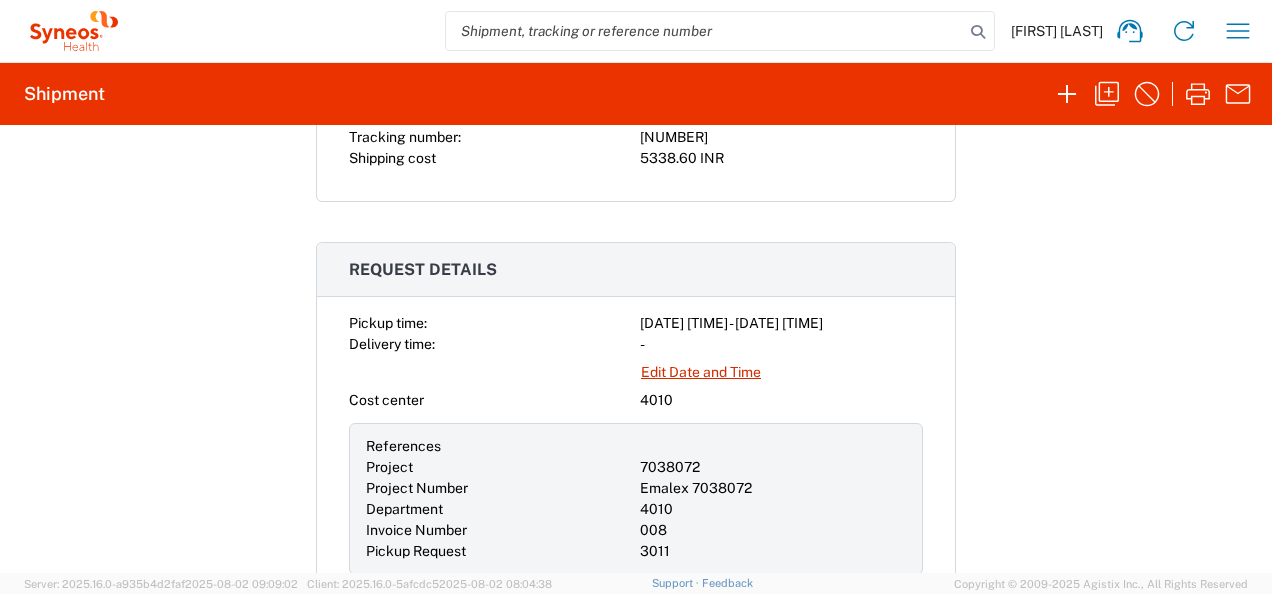 scroll, scrollTop: 535, scrollLeft: 0, axis: vertical 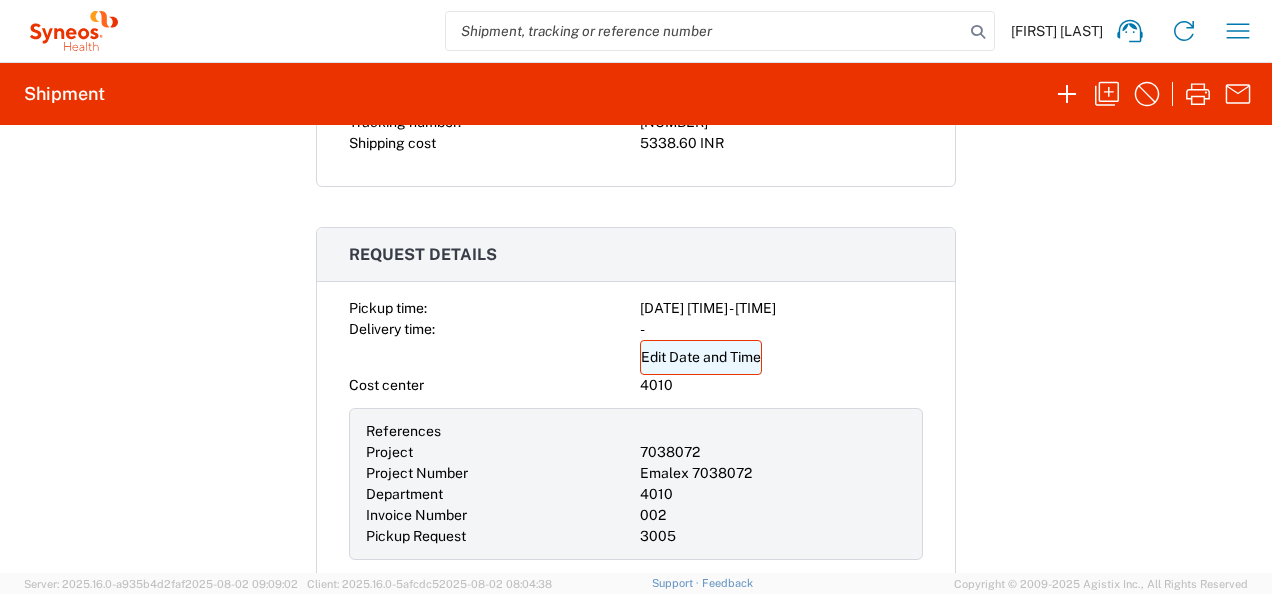 click on "Edit Date and Time" 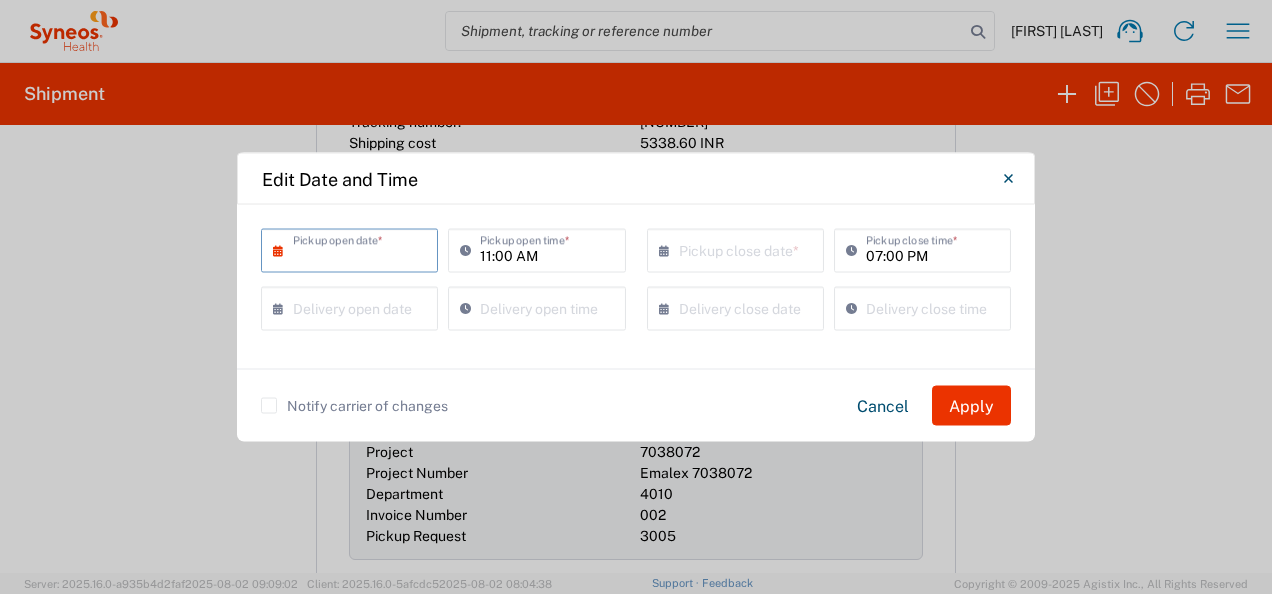 click at bounding box center [354, 249] 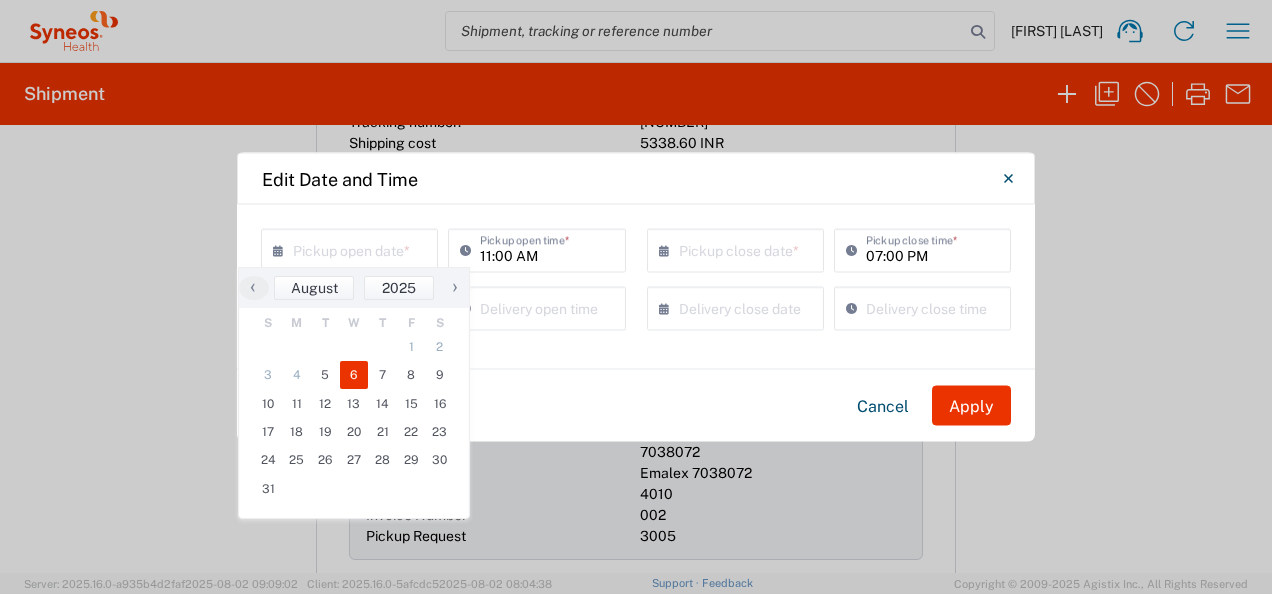 click on "6" 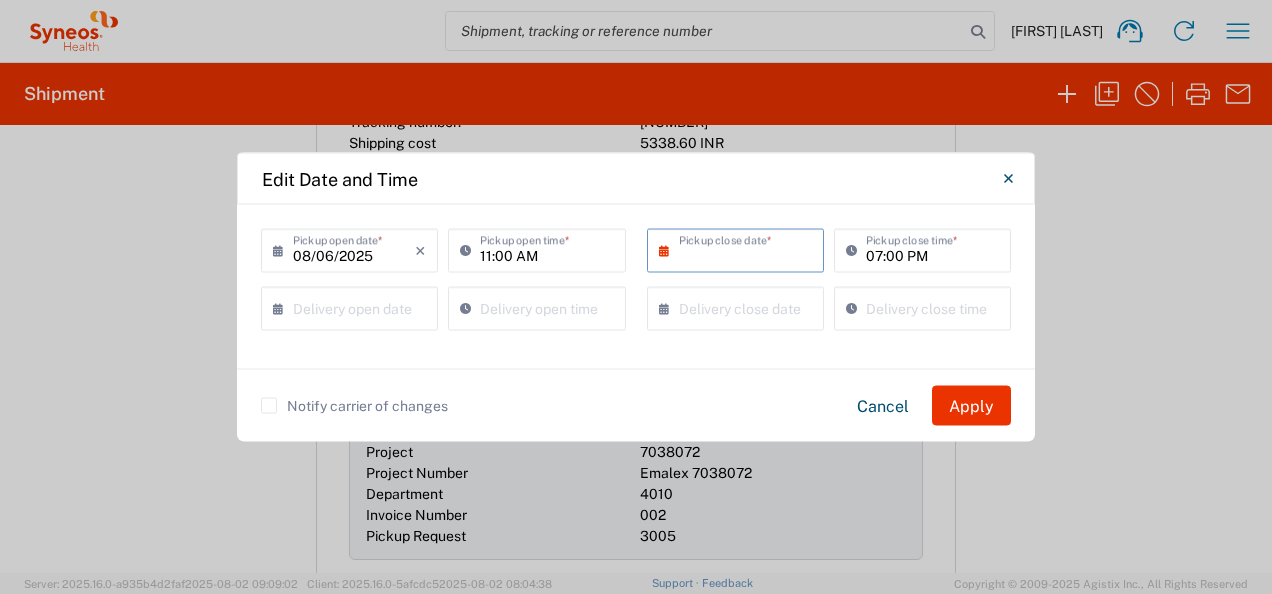 click at bounding box center [740, 249] 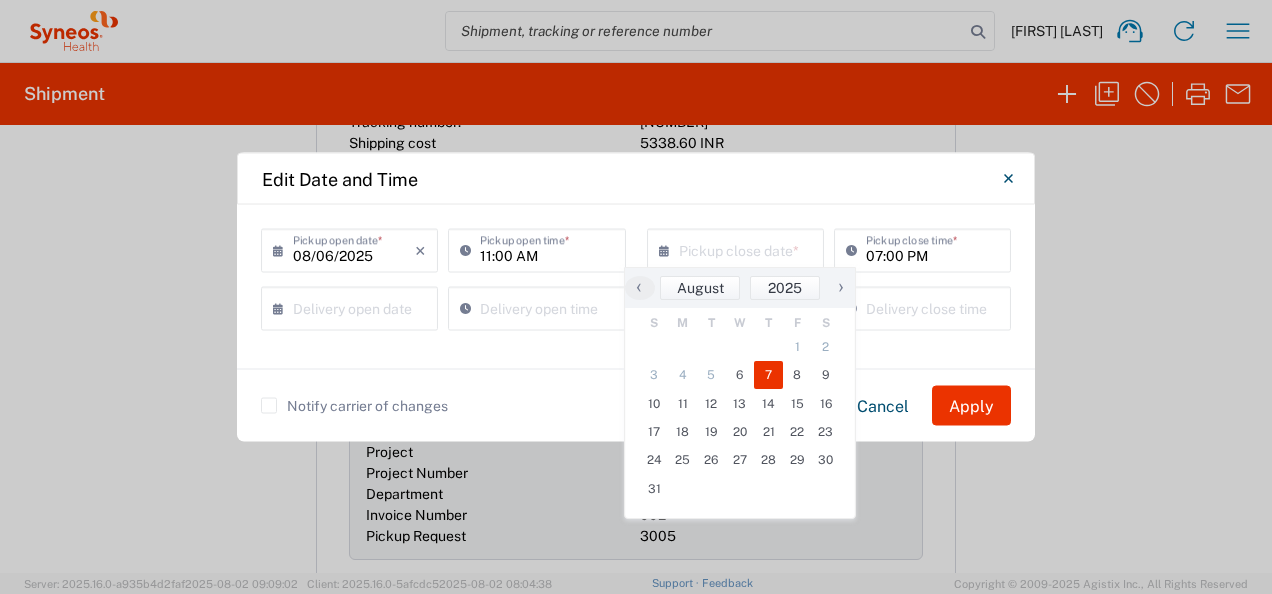 click on "7" 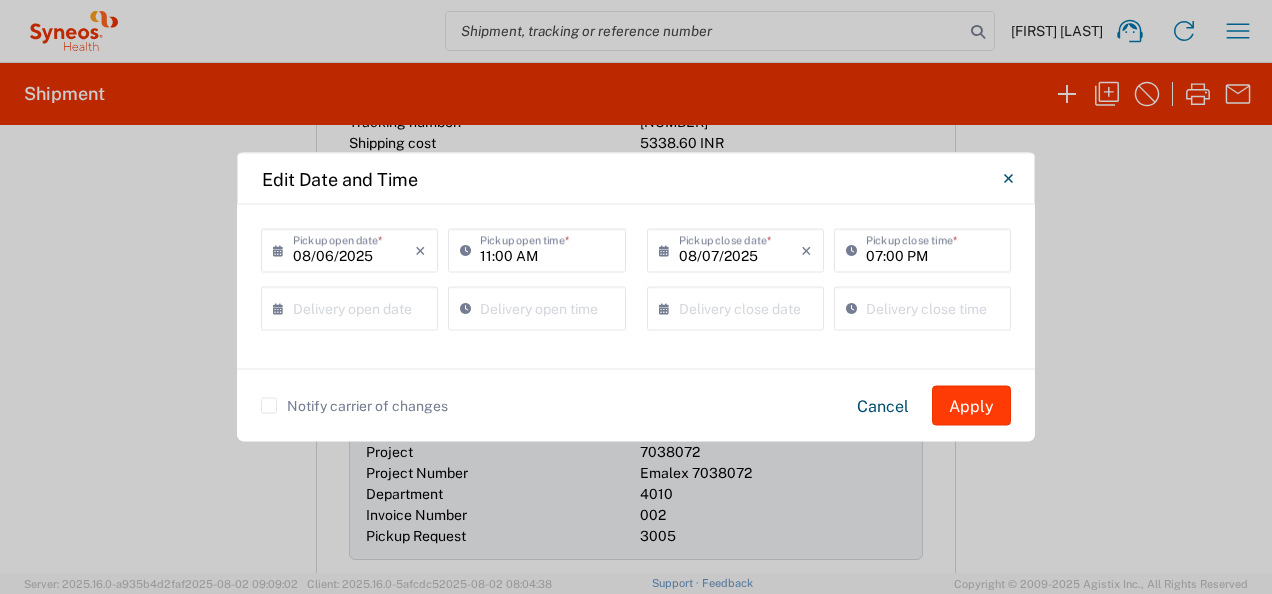 click on "Apply" 